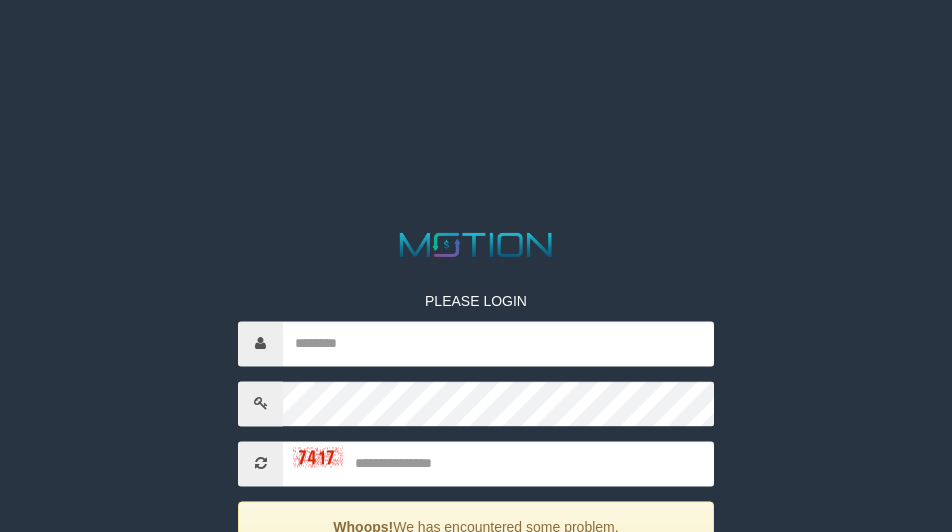 scroll, scrollTop: 0, scrollLeft: 0, axis: both 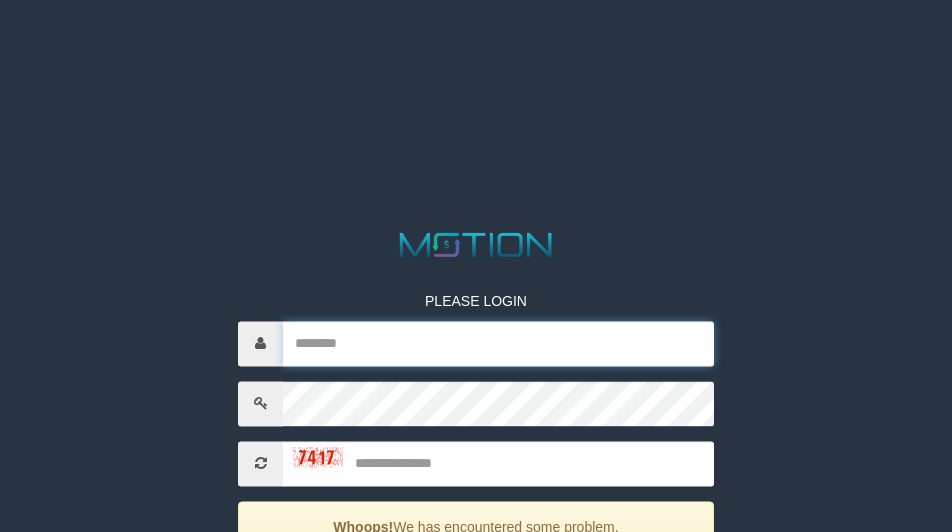 click at bounding box center (498, 343) 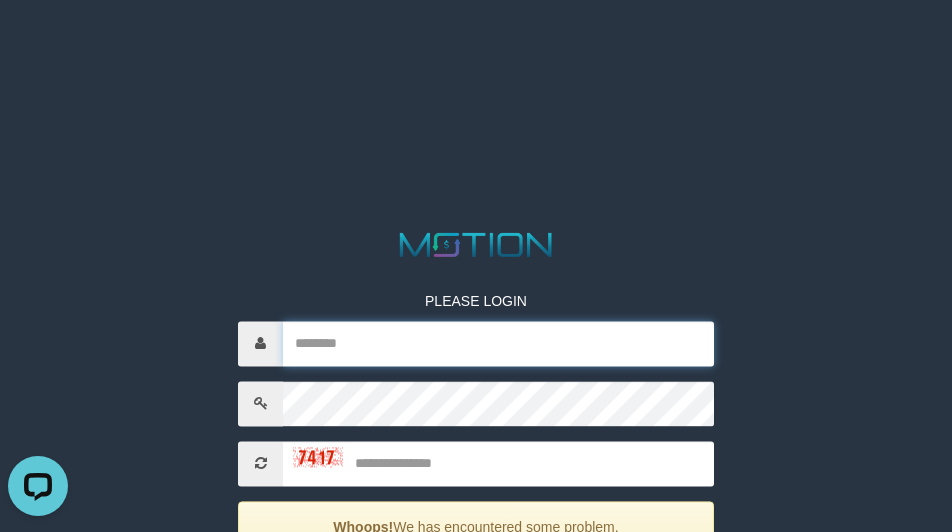 scroll, scrollTop: 0, scrollLeft: 0, axis: both 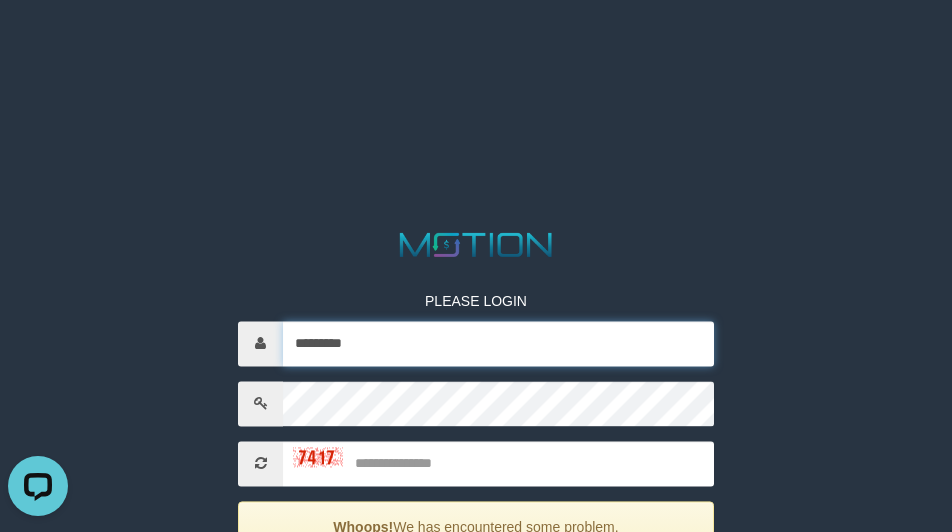 type on "*********" 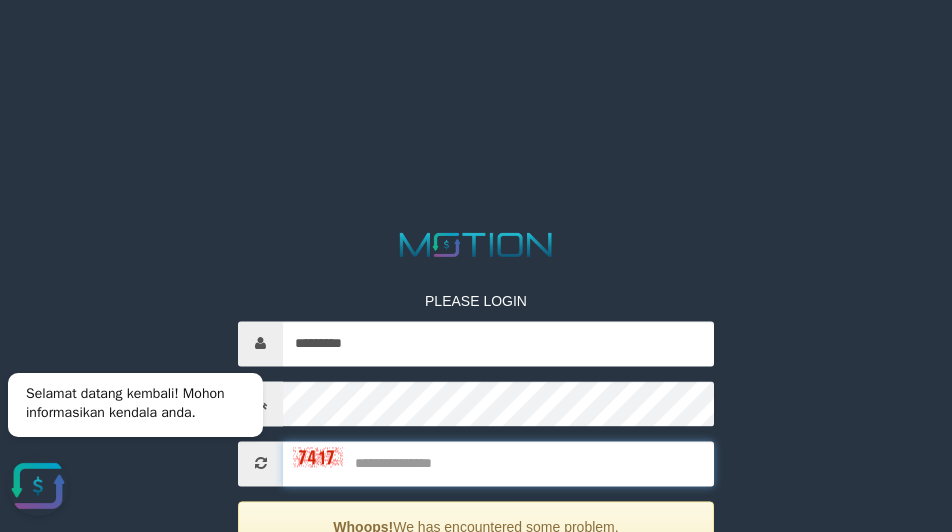 click at bounding box center [498, 463] 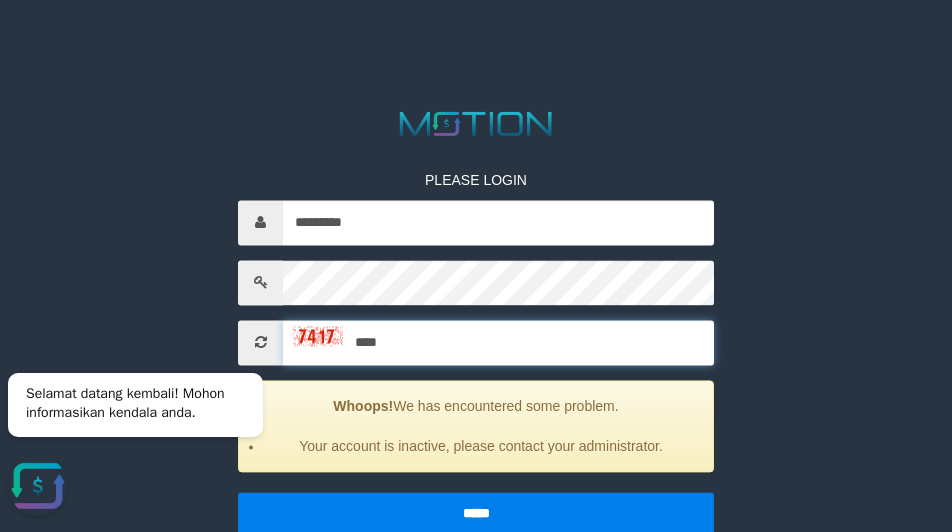 scroll, scrollTop: 153, scrollLeft: 0, axis: vertical 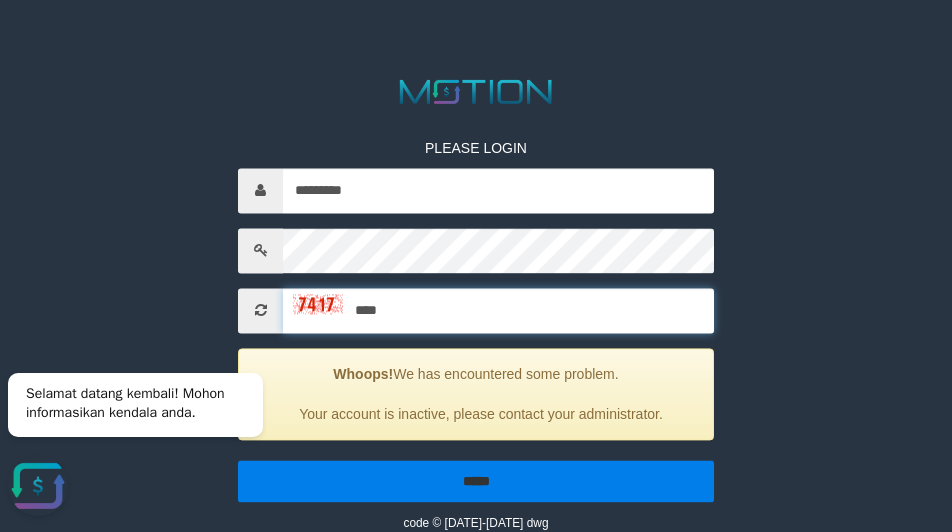 type on "****" 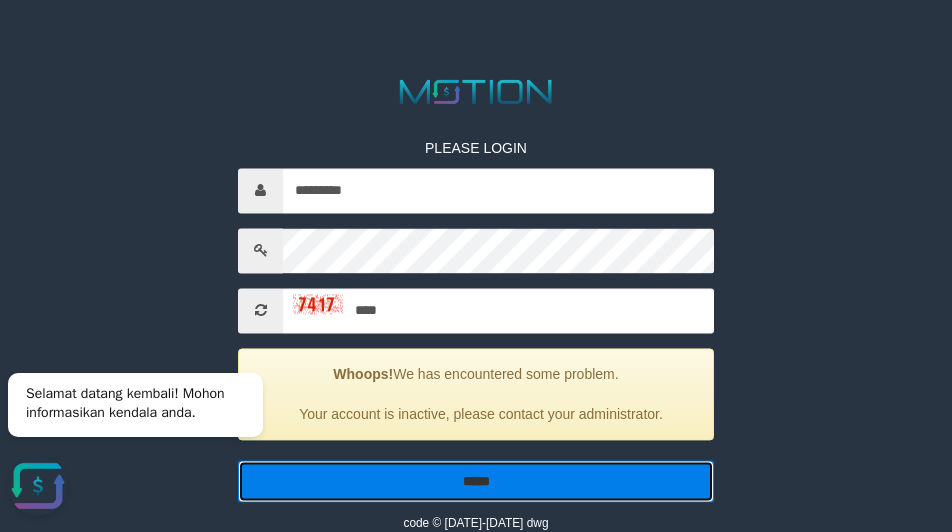 click on "*****" at bounding box center [476, 481] 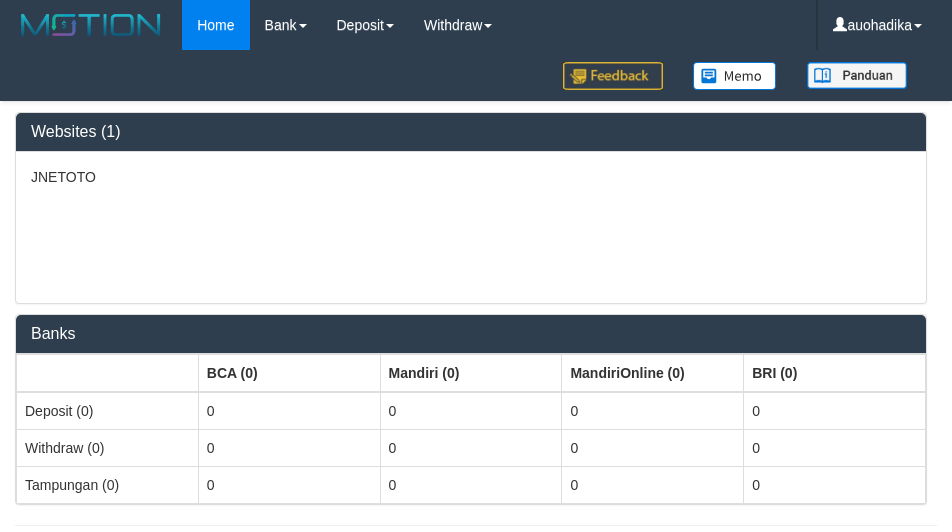 select on "***" 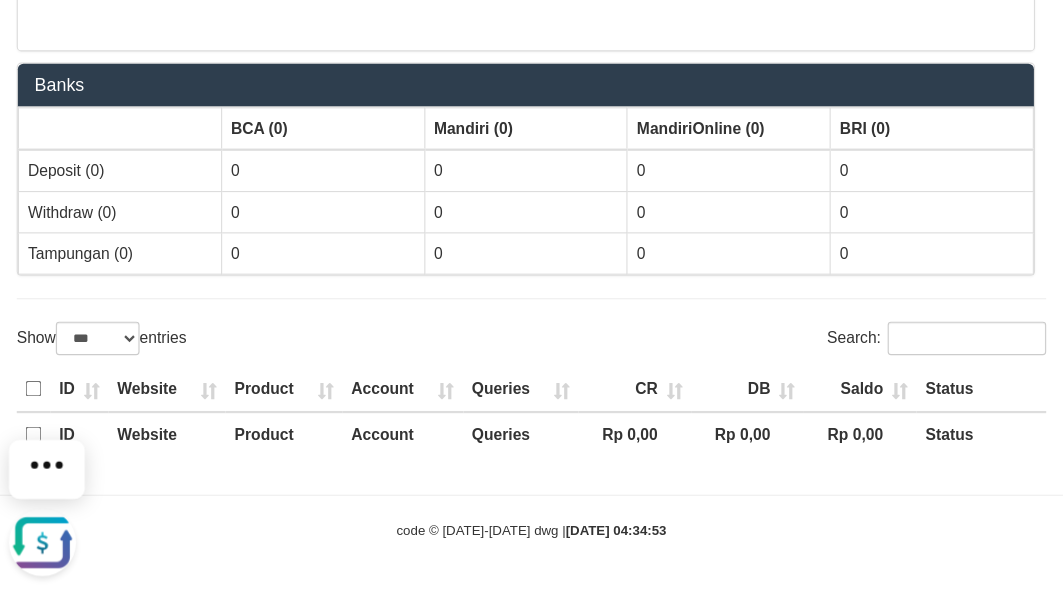 scroll, scrollTop: 0, scrollLeft: 0, axis: both 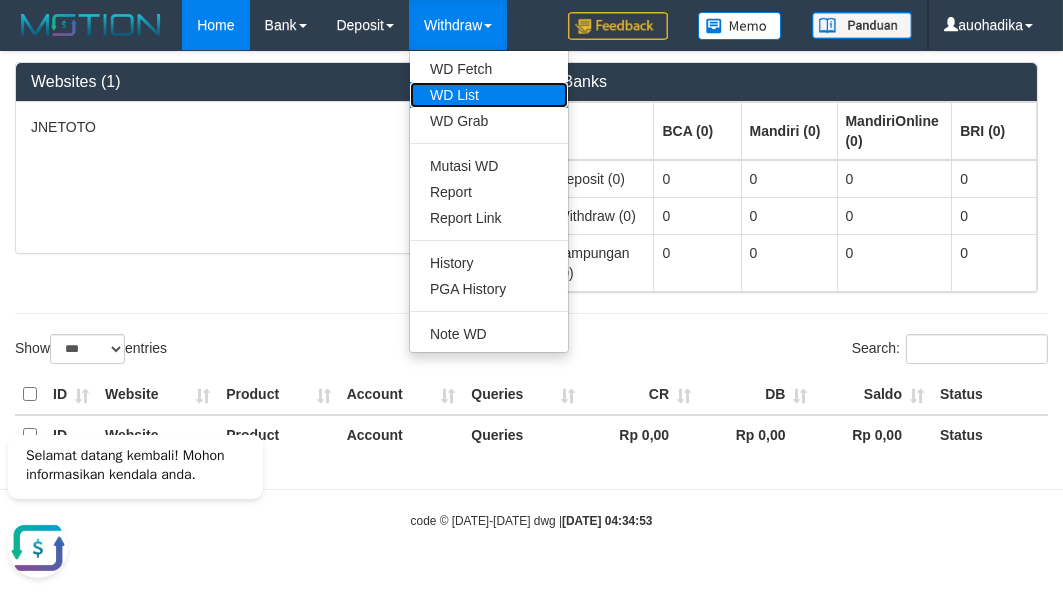 click on "WD List" at bounding box center (489, 95) 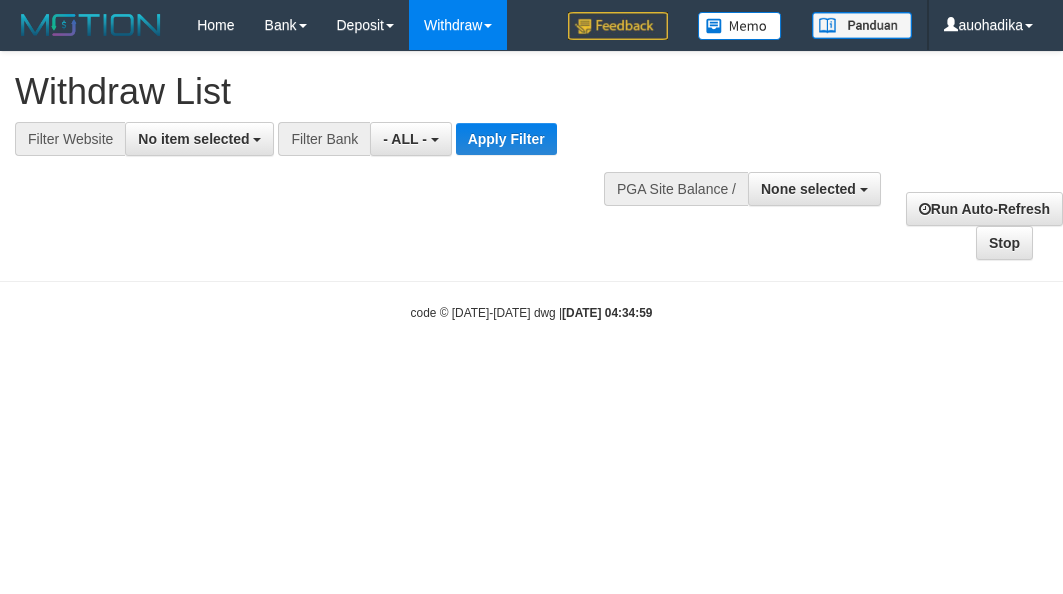 select 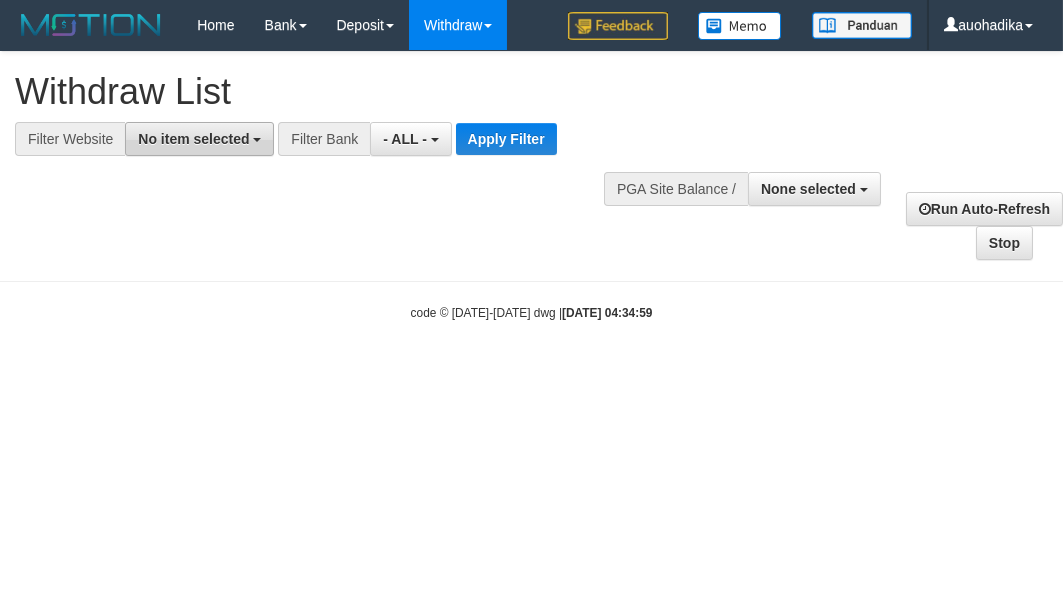 click on "No item selected" at bounding box center [199, 139] 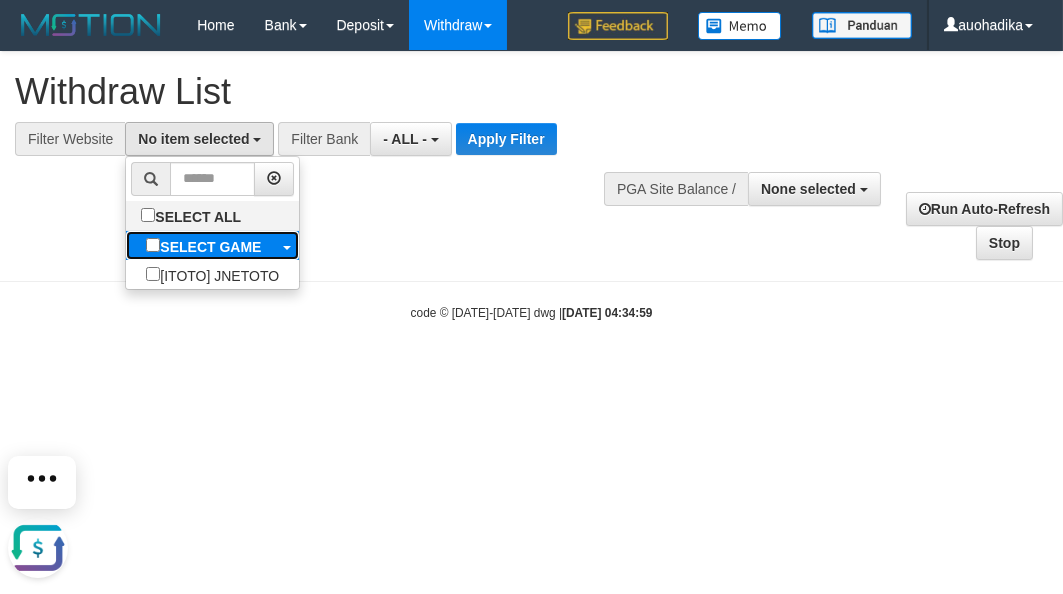 scroll, scrollTop: 0, scrollLeft: 0, axis: both 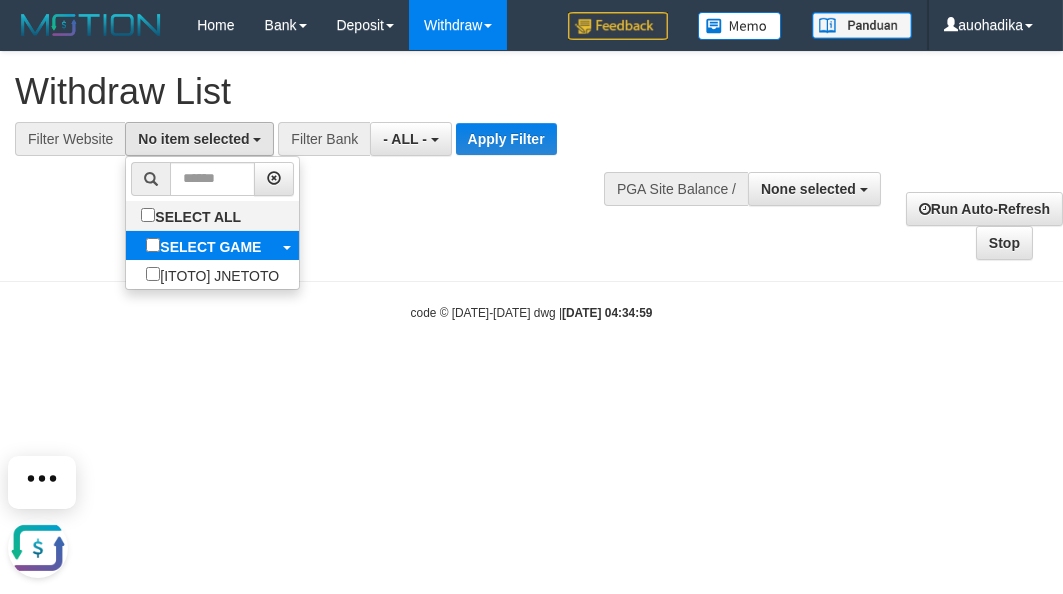 select on "***" 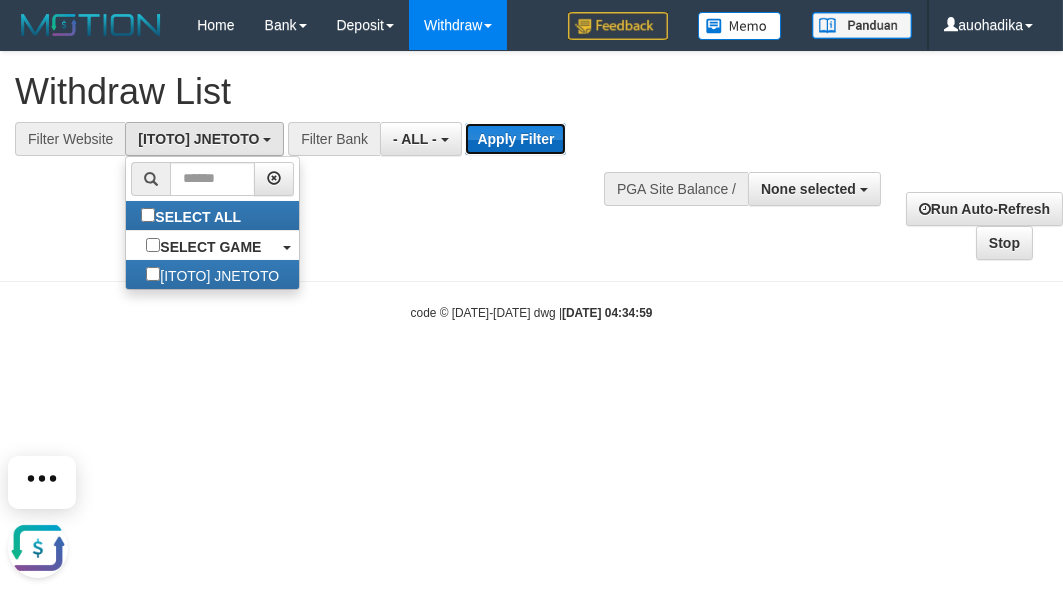 click on "Apply Filter" at bounding box center (515, 139) 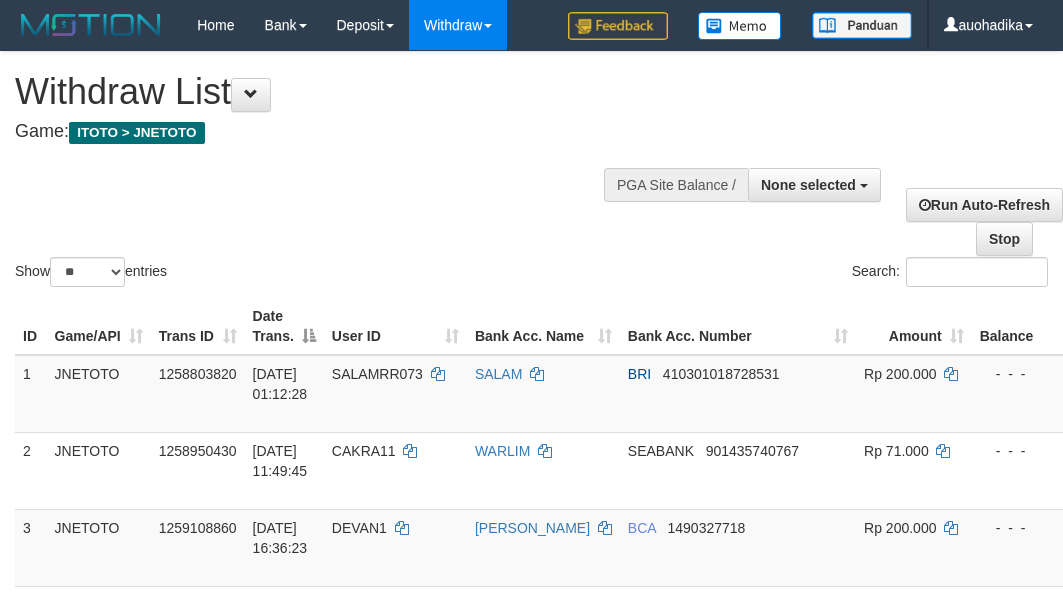 select 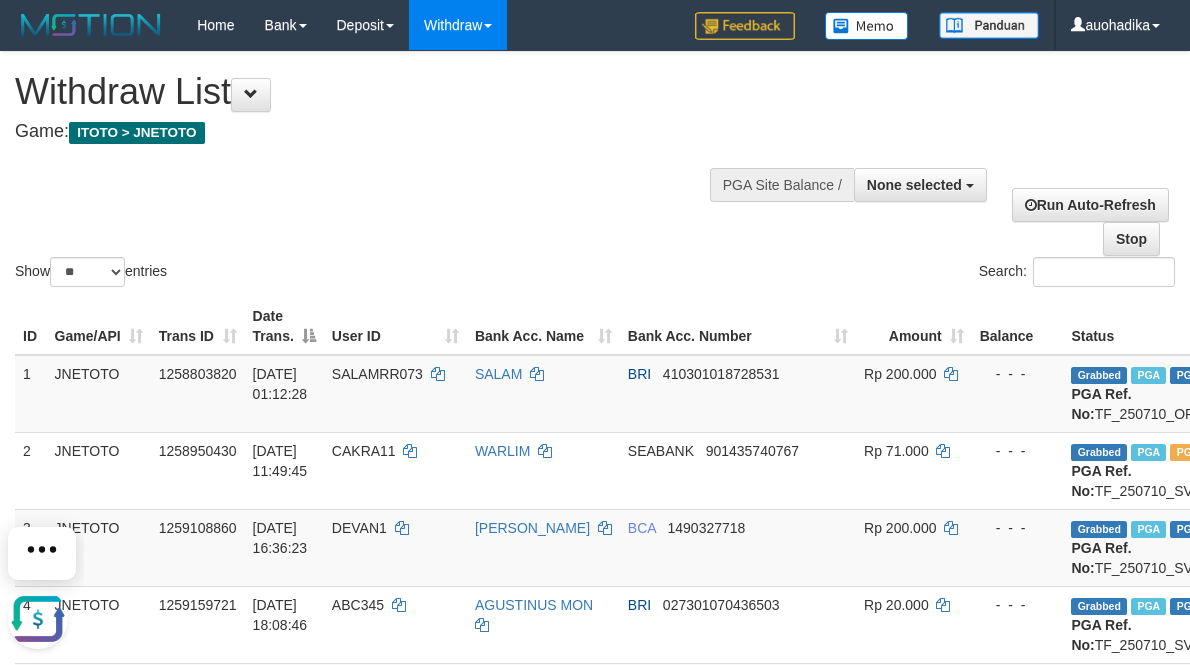 scroll, scrollTop: 0, scrollLeft: 0, axis: both 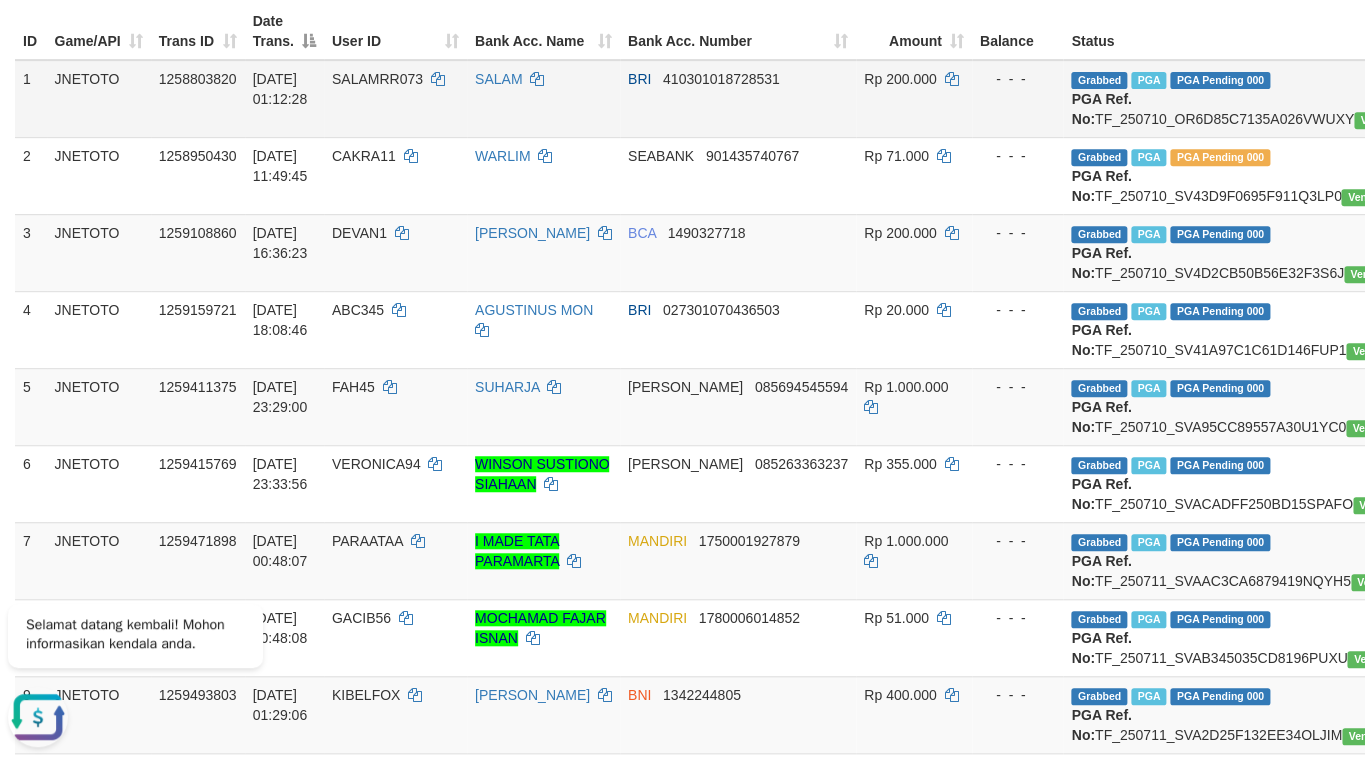 click on "Grabbed   PGA   PGA Pending 000 {"status":"000","data":{"unique_id":"615-1258803820-20250710","reference_no":"TF_250710_OR6D85C7135A026VWUXY","amount":"200000.00","fee":"0.00","merchant_surcharge_rate":"0.00","charge_to":"MERC","payout_amount":"200000.00","disbursement_status":0,"disbursement_description":"ON PROCESS","created_at":"[DATE] 01:15:26","executed_at":"[DATE] 01:15:26","bank":{"code":"002","name":"BANK RAKYAT INDONESIA","account_number":"410301018728531","account_name":"SALAM"},"note":"auofahmi","merchant_balance":{"balance_effective":300000001,"balance_pending":0,"balance_disbursement":219453000,"balance_collection":357376528}}} PGA Ref. No:  TF_250710_OR6D85C7135A026VWUXY  Vendor: IBX11" at bounding box center (1264, 99) 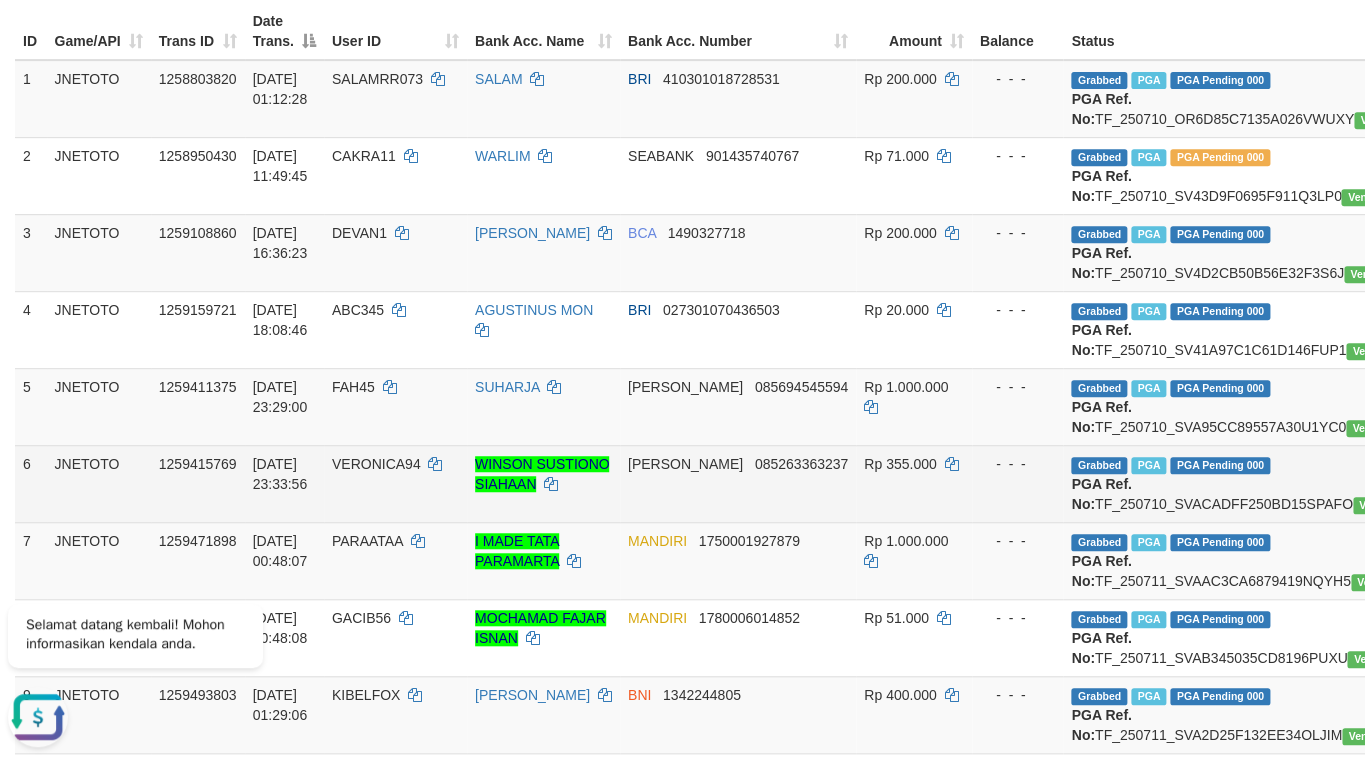 drag, startPoint x: 1086, startPoint y: 139, endPoint x: 1118, endPoint y: 598, distance: 460.1141 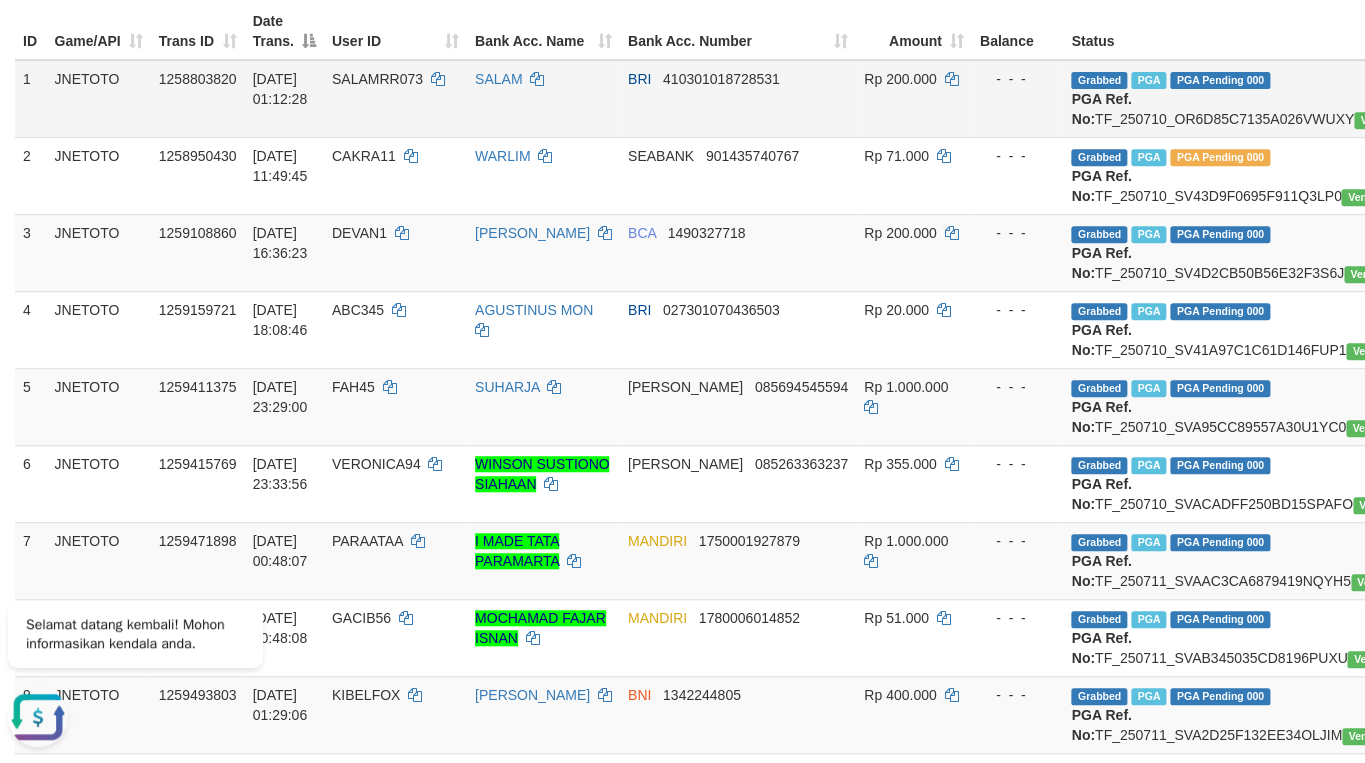 click on "JNETOTO" at bounding box center (99, 99) 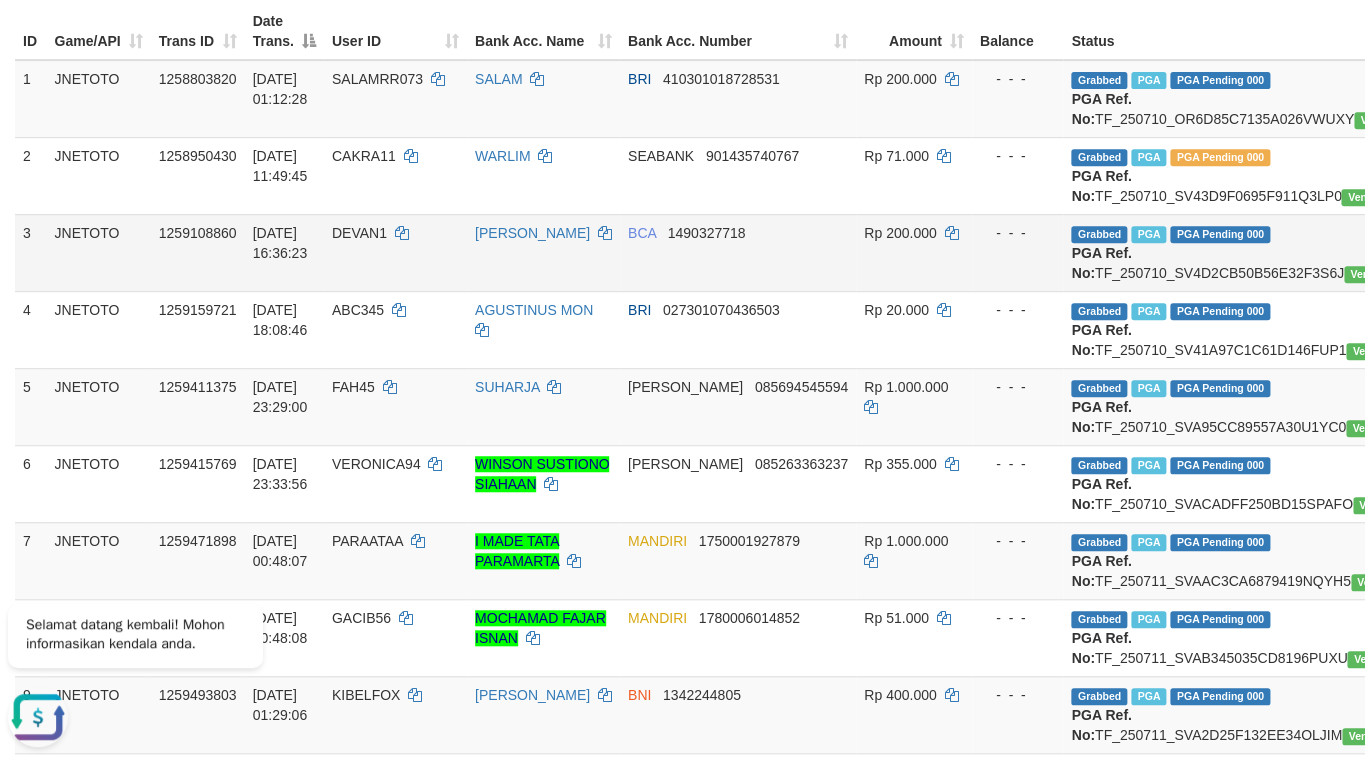 scroll, scrollTop: 0, scrollLeft: 0, axis: both 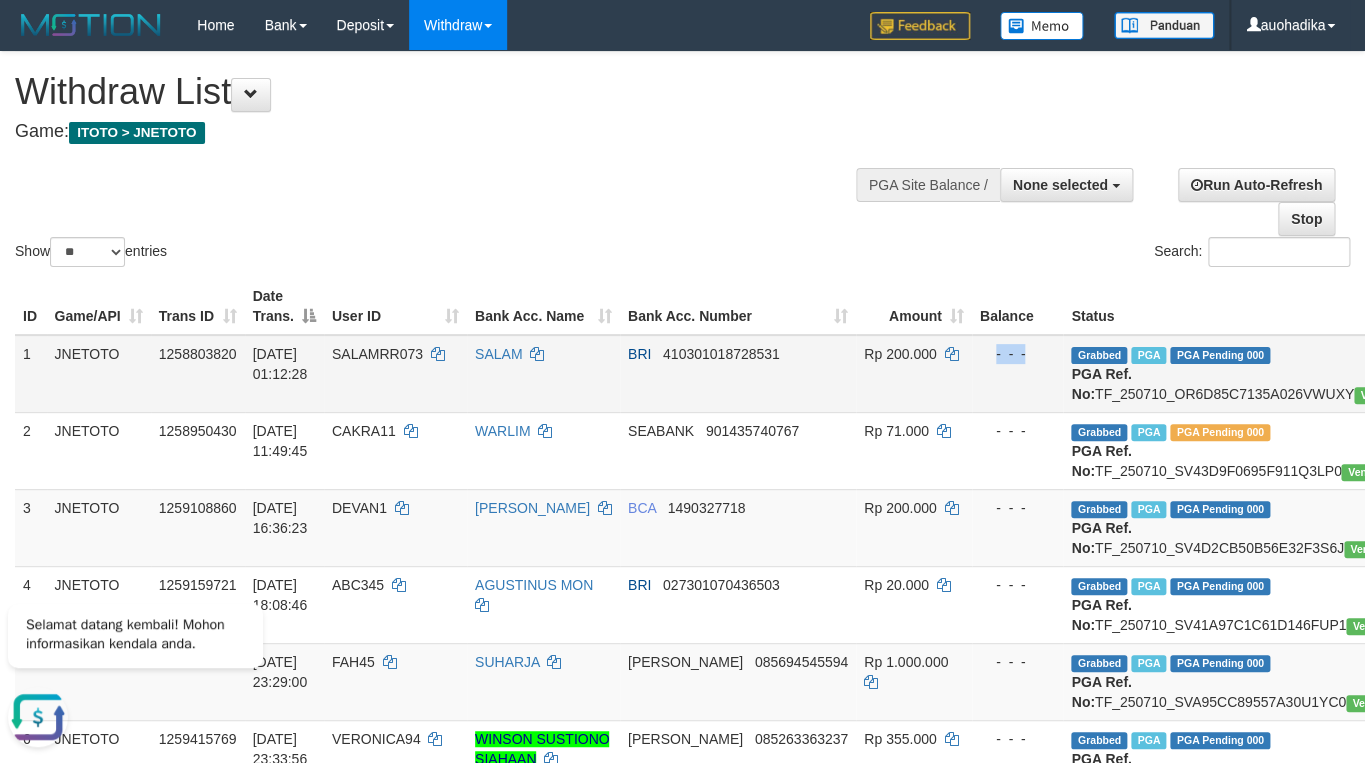 click on "Grabbed   PGA   PGA Pending 000 {"status":"000","data":{"unique_id":"615-1258803820-20250710","reference_no":"TF_250710_OR6D85C7135A026VWUXY","amount":"200000.00","fee":"0.00","merchant_surcharge_rate":"0.00","charge_to":"MERC","payout_amount":"200000.00","disbursement_status":0,"disbursement_description":"ON PROCESS","created_at":"2025-07-10 01:15:26","executed_at":"2025-07-10 01:15:26","bank":{"code":"002","name":"BANK RAKYAT INDONESIA","account_number":"410301018728531","account_name":"SALAM"},"note":"auofahmi","merchant_balance":{"balance_effective":300000001,"balance_pending":0,"balance_disbursement":219453000,"balance_collection":357376528}}} PGA Ref. No:  TF_250710_OR6D85C7135A026VWUXY  Vendor: IBX11" at bounding box center (1264, 374) 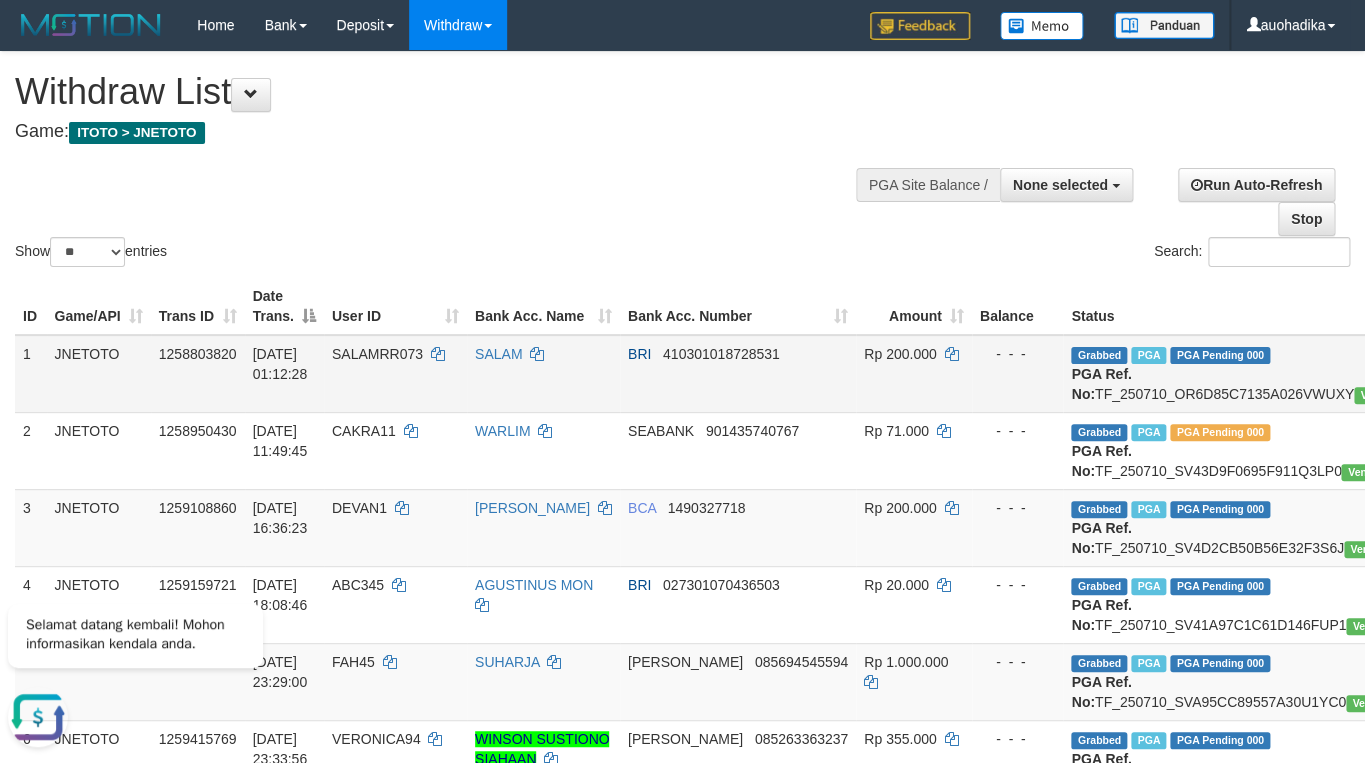 click on "Grabbed   PGA   PGA Pending 000 {"status":"000","data":{"unique_id":"615-1258803820-20250710","reference_no":"TF_250710_OR6D85C7135A026VWUXY","amount":"200000.00","fee":"0.00","merchant_surcharge_rate":"0.00","charge_to":"MERC","payout_amount":"200000.00","disbursement_status":0,"disbursement_description":"ON PROCESS","created_at":"2025-07-10 01:15:26","executed_at":"2025-07-10 01:15:26","bank":{"code":"002","name":"BANK RAKYAT INDONESIA","account_number":"410301018728531","account_name":"SALAM"},"note":"auofahmi","merchant_balance":{"balance_effective":300000001,"balance_pending":0,"balance_disbursement":219453000,"balance_collection":357376528}}} PGA Ref. No:  TF_250710_OR6D85C7135A026VWUXY  Vendor: IBX11" at bounding box center [1264, 374] 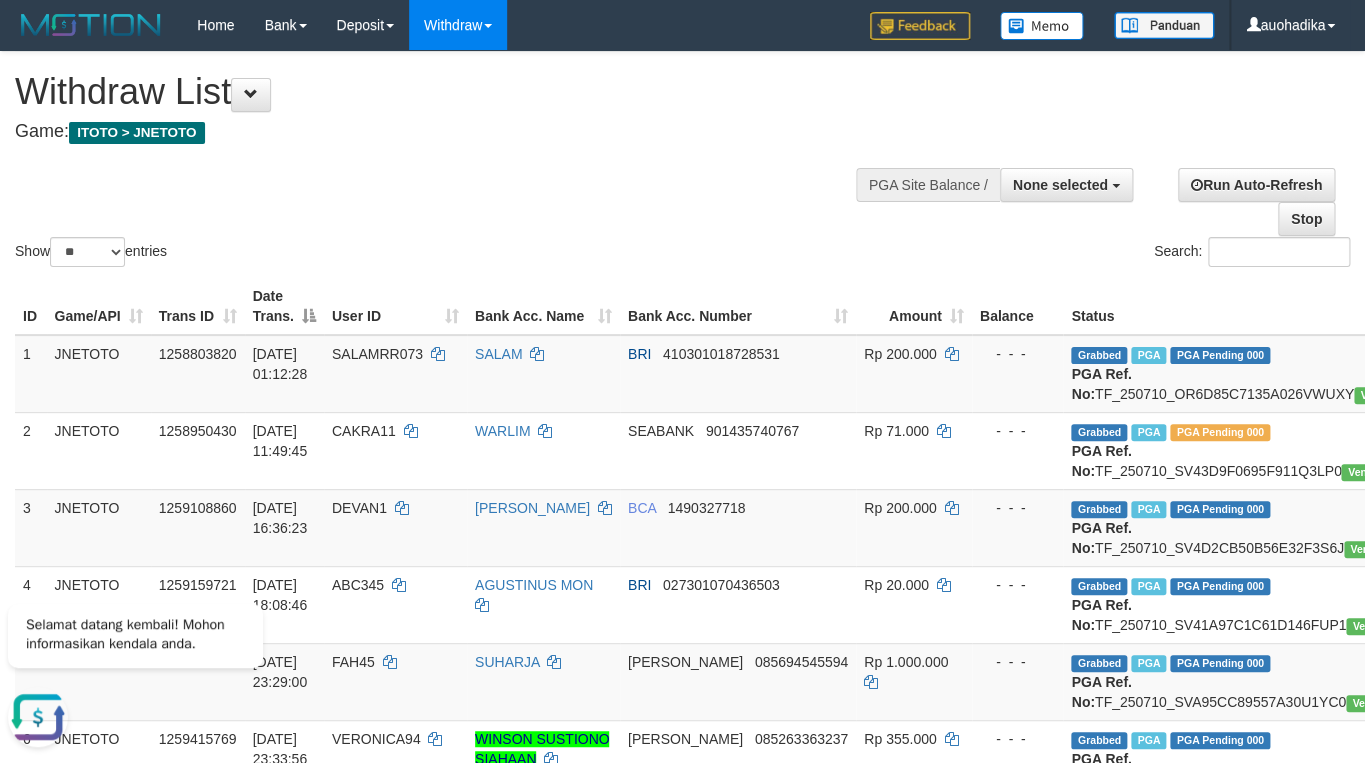 click on "Search:" at bounding box center [1024, 254] 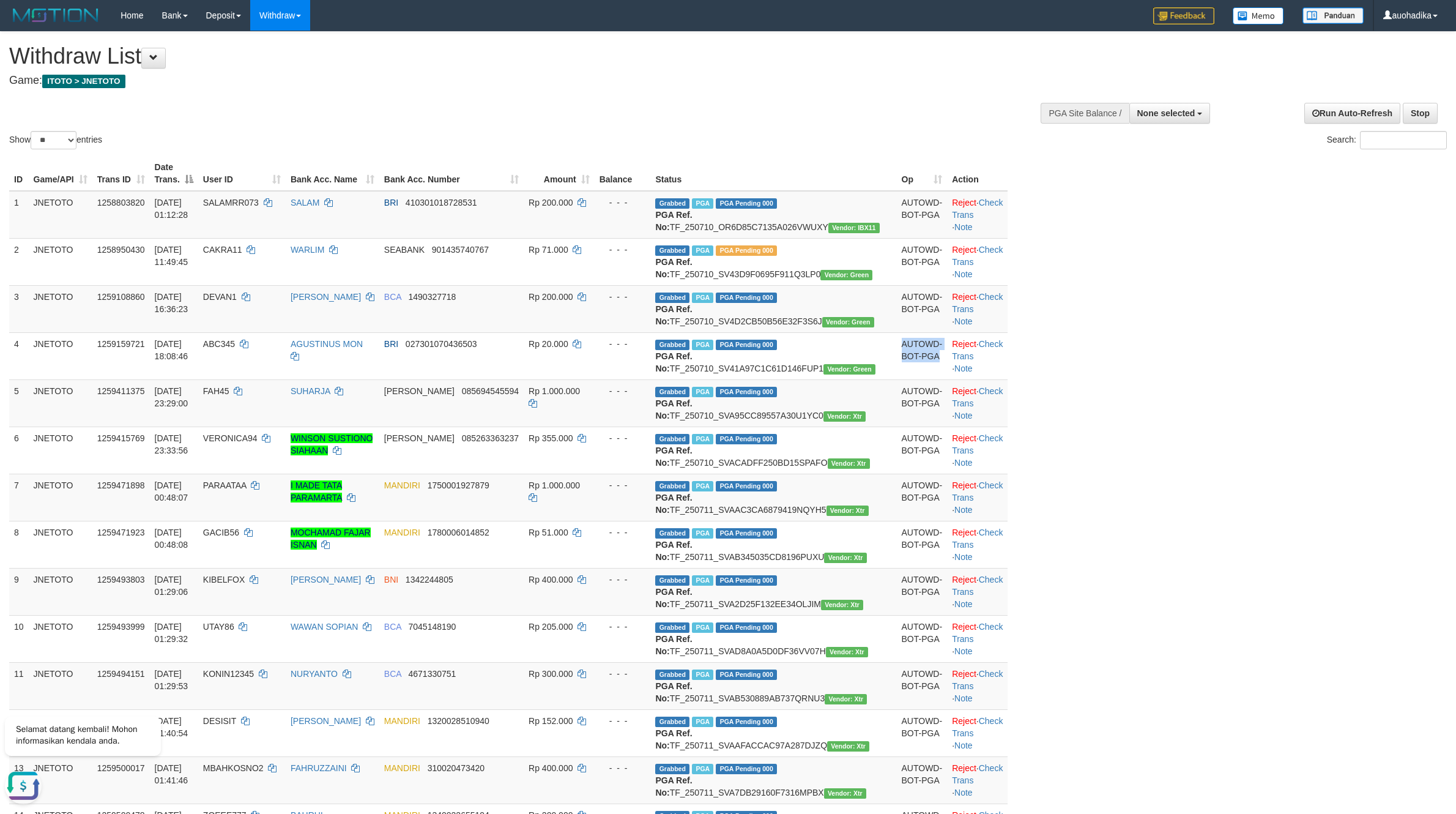 drag, startPoint x: 694, startPoint y: 255, endPoint x: 884, endPoint y: 477, distance: 292.2054 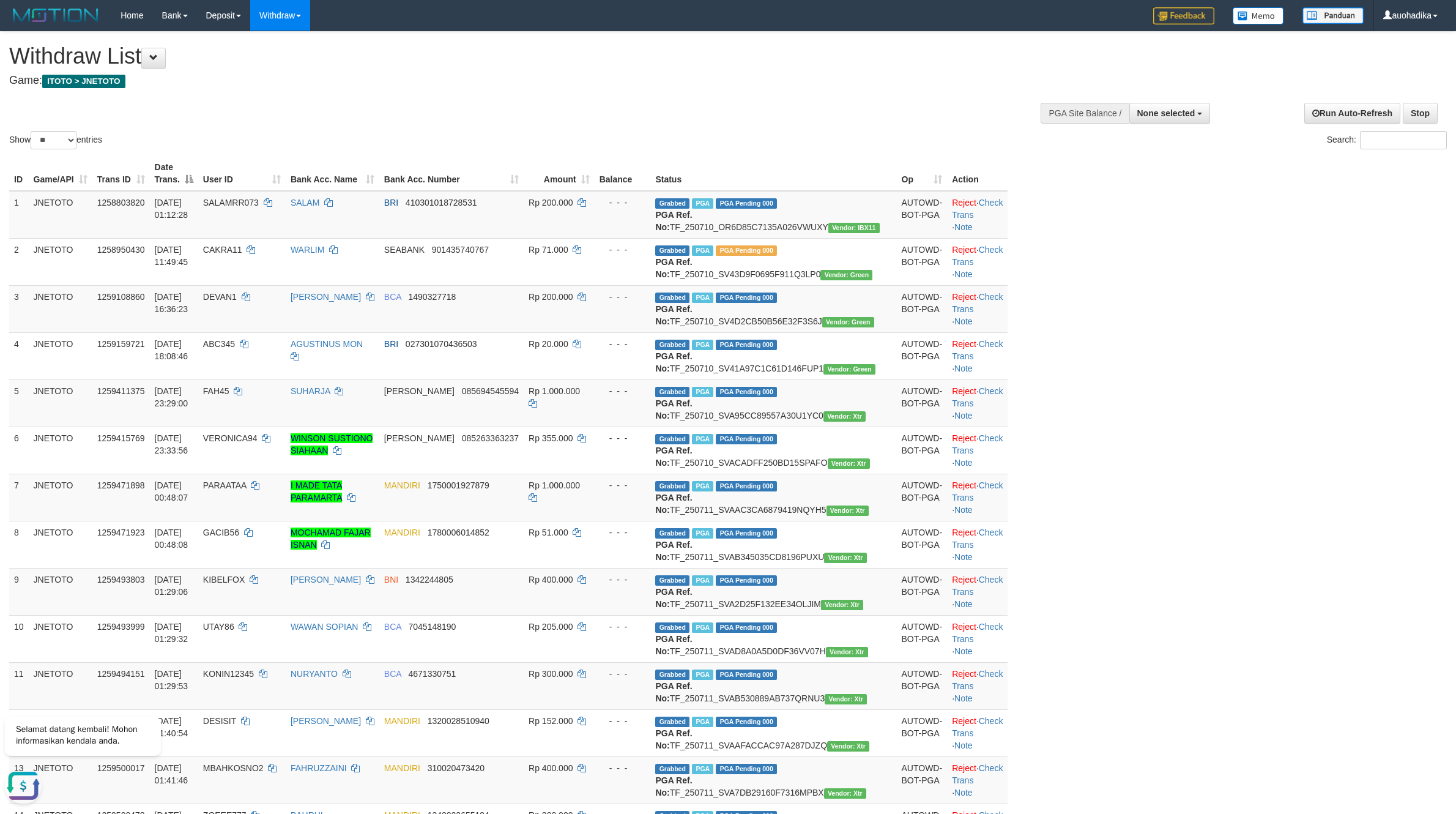 click on "ID Game/API Trans ID Date Trans. User ID Bank Acc. Name Bank Acc. Number Amount Balance Status Op Action
1 JNETOTO 1258803820 10/07/2025 01:12:28 SALAMRR073    SALAM    BRI     410301018728531 Rp 200.000    -  -  - Grabbed   PGA   PGA Pending 000 {"status":"000","data":{"unique_id":"615-1258803820-20250710","reference_no":"TF_250710_OR6D85C7135A026VWUXY","amount":"200000.00","fee":"0.00","merchant_surcharge_rate":"0.00","charge_to":"MERC","payout_amount":"200000.00","disbursement_status":0,"disbursement_description":"ON PROCESS","created_at":"2025-07-10 01:15:26","executed_at":"2025-07-10 01:15:26","bank":{"code":"002","name":"BANK RAKYAT INDONESIA","account_number":"410301018728531","account_name":"SALAM"},"note":"auofahmi","merchant_balance":{"balance_effective":300000001,"balance_pending":0,"balance_disbursement":219453000,"balance_collection":357376528}}} PGA Ref. No:  TF_250710_OR6D85C7135A026VWUXY  Vendor: IBX11 AUTOWD-BOT-PGA Reject ·    Check Trans    ·    2" at bounding box center [728, 770] 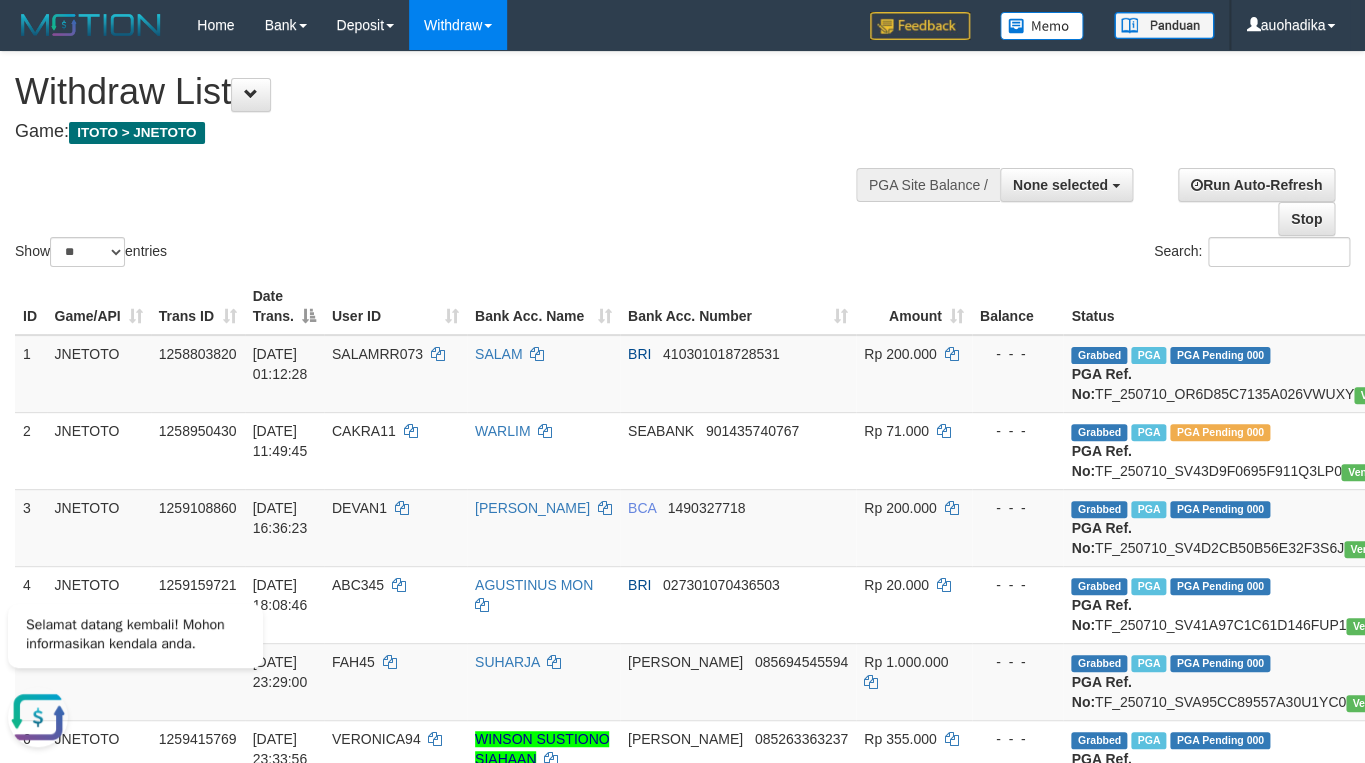 drag, startPoint x: 668, startPoint y: 191, endPoint x: 655, endPoint y: 95, distance: 96.87621 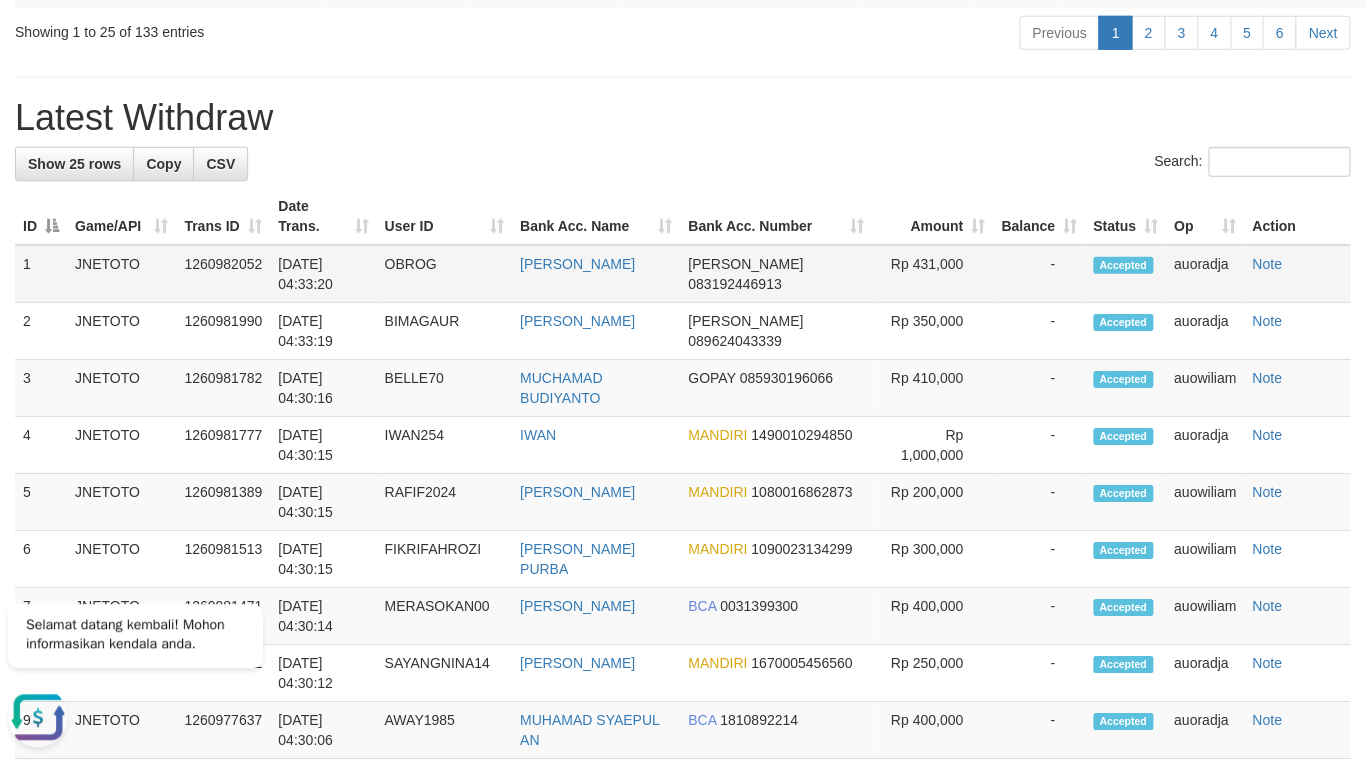 scroll, scrollTop: 2326, scrollLeft: 0, axis: vertical 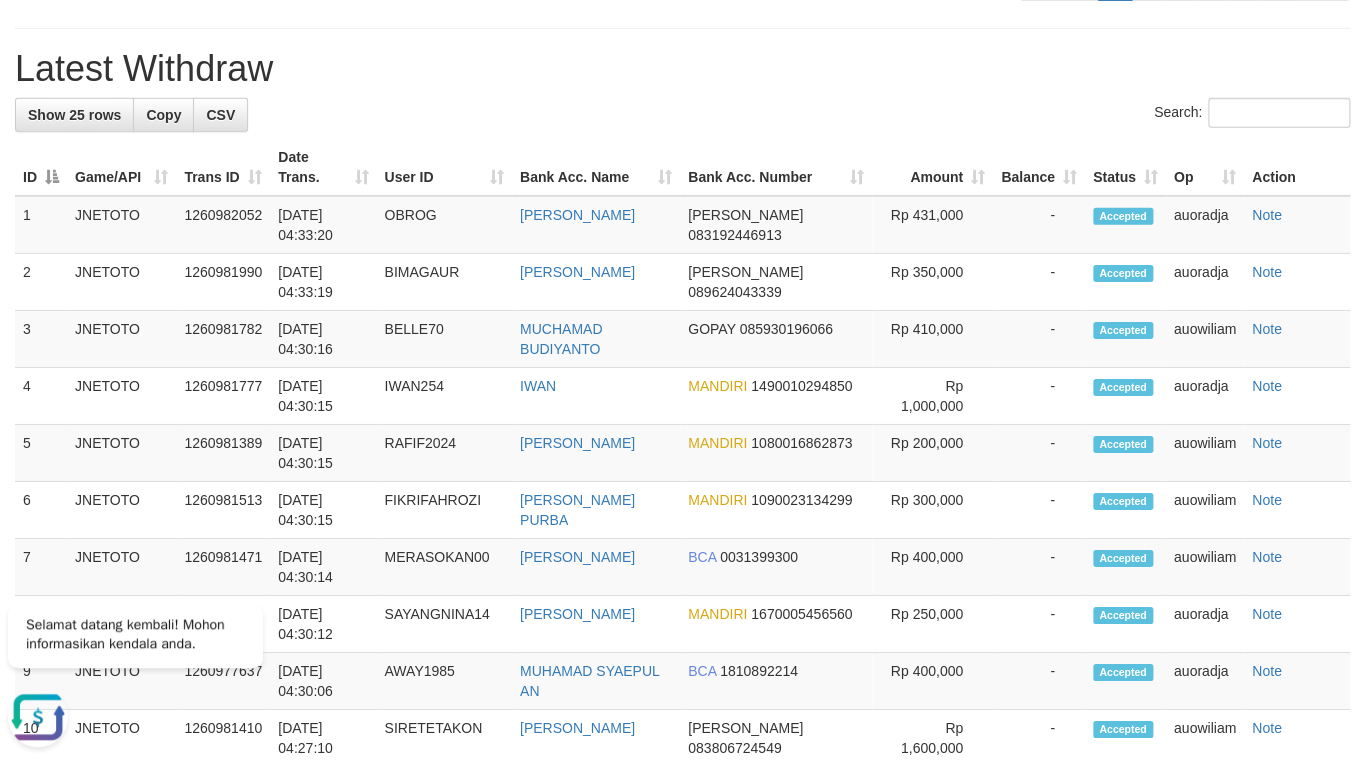 drag, startPoint x: 1127, startPoint y: 431, endPoint x: 1074, endPoint y: 238, distance: 200.14494 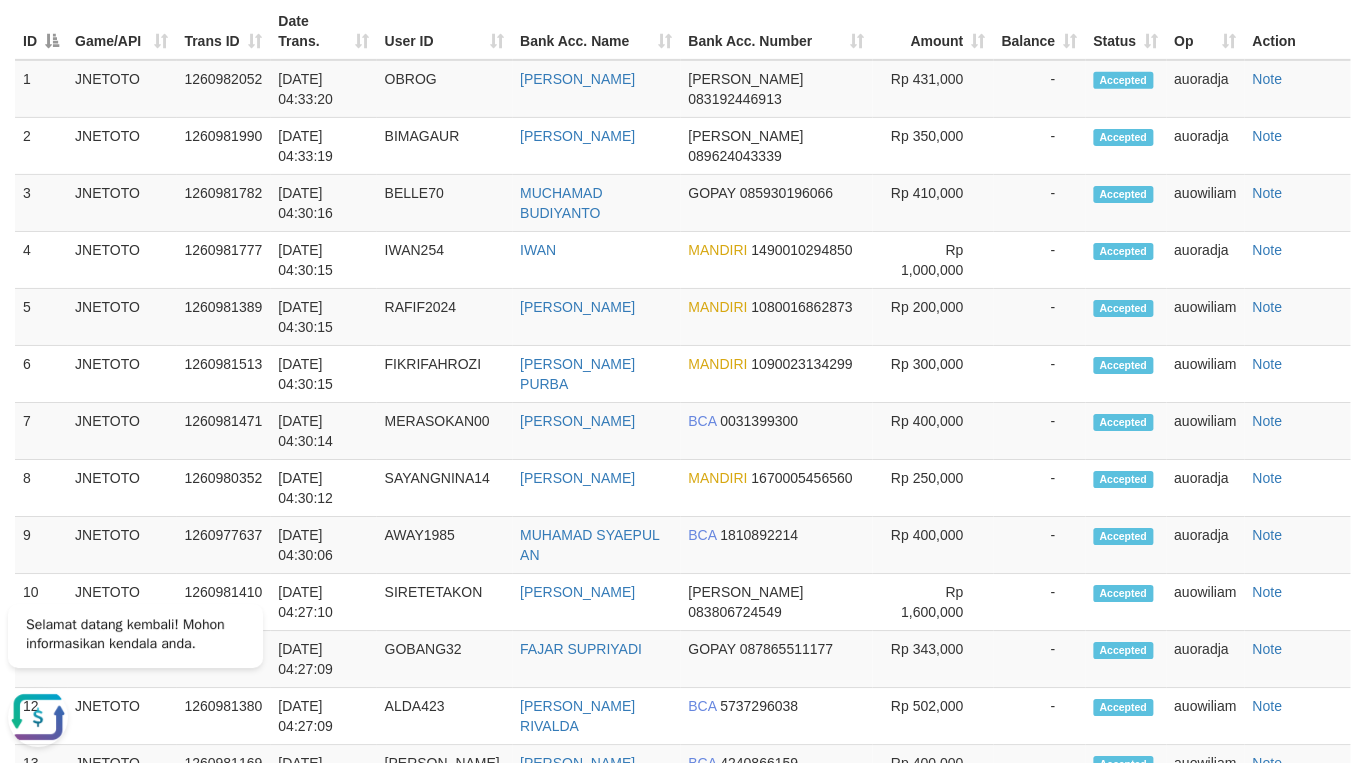 scroll, scrollTop: 2463, scrollLeft: 0, axis: vertical 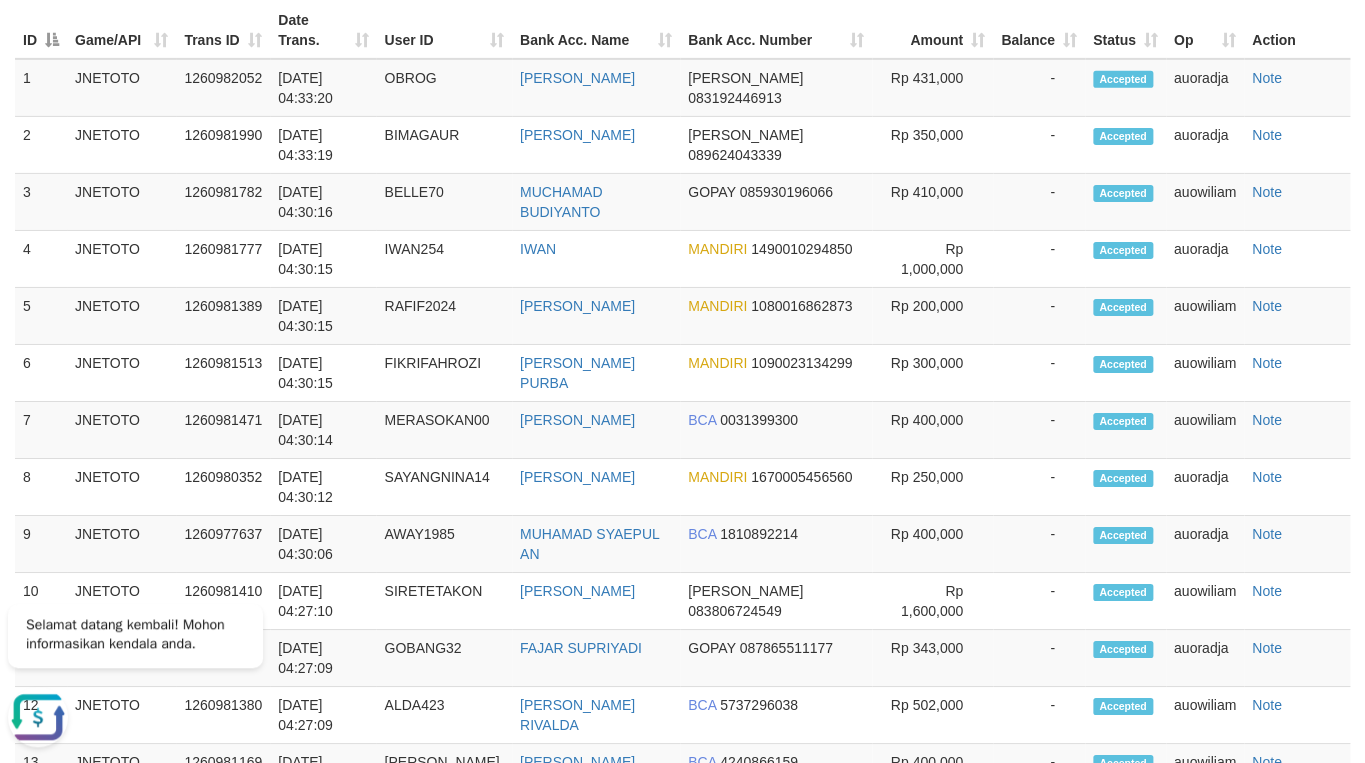 click on "Next" at bounding box center (1322, -153) 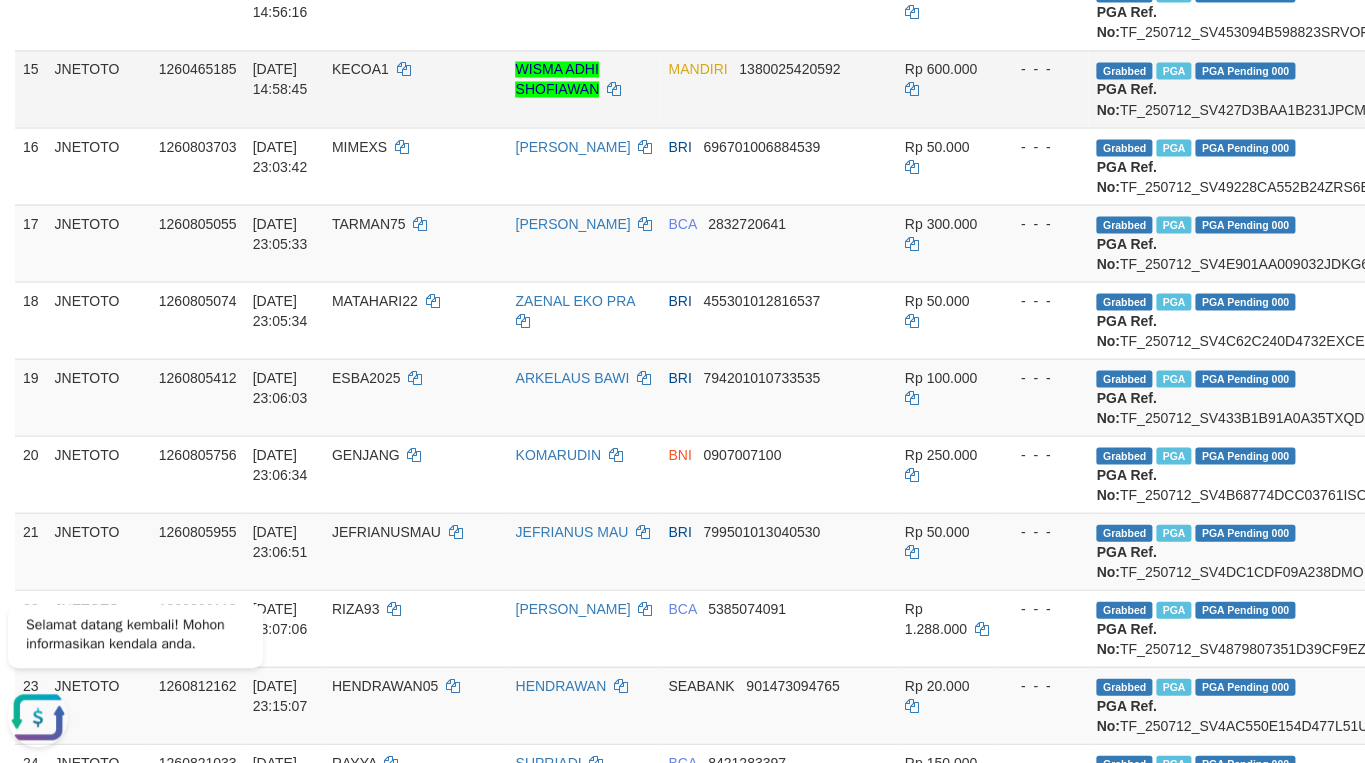scroll, scrollTop: 1087, scrollLeft: 0, axis: vertical 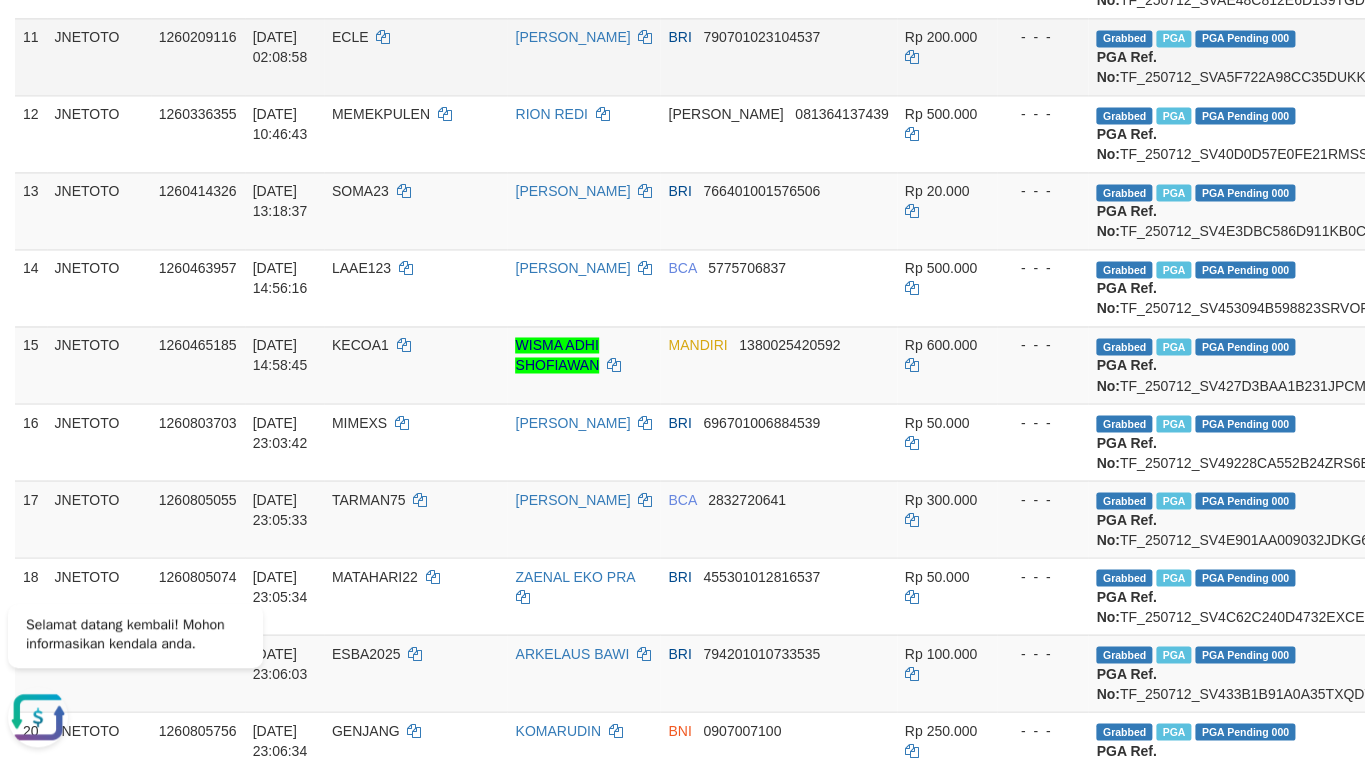 click on "-  -  -" at bounding box center (1043, 56) 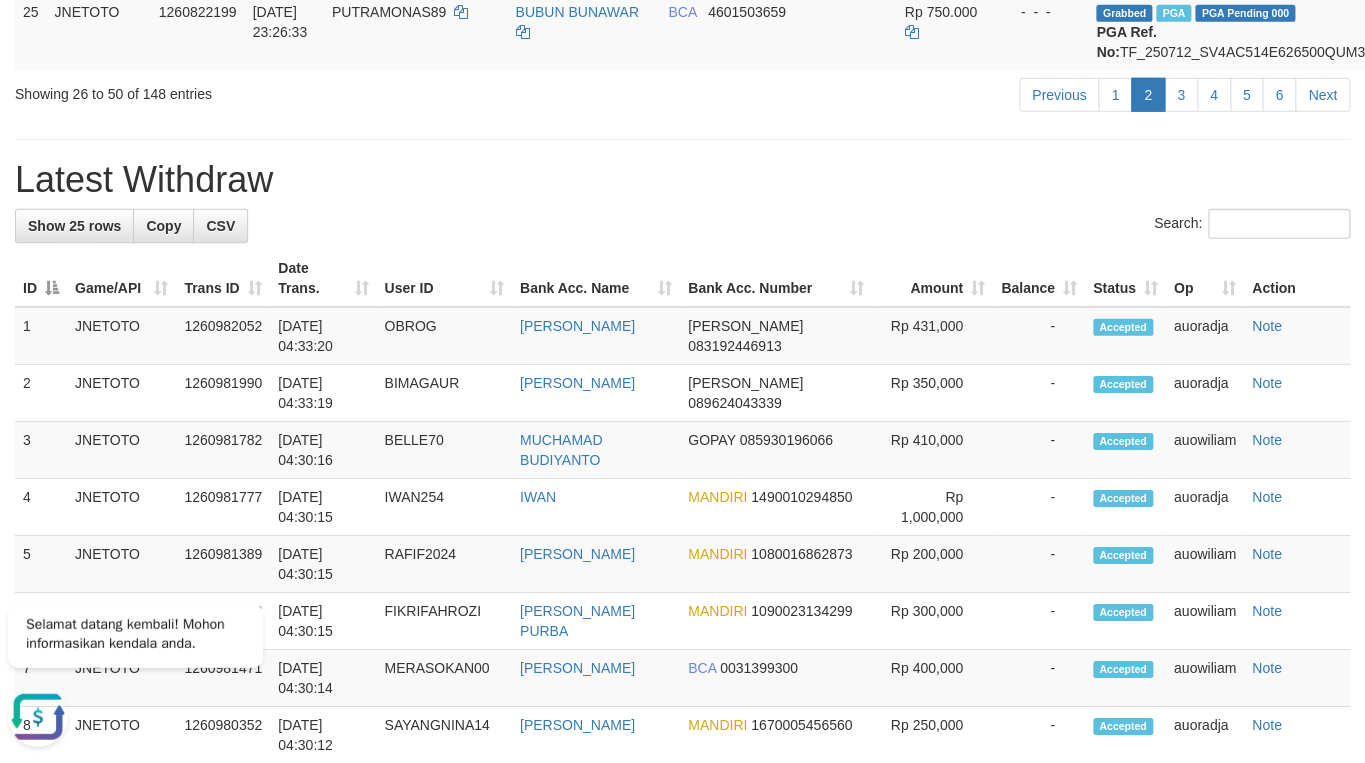 scroll, scrollTop: 2326, scrollLeft: 0, axis: vertical 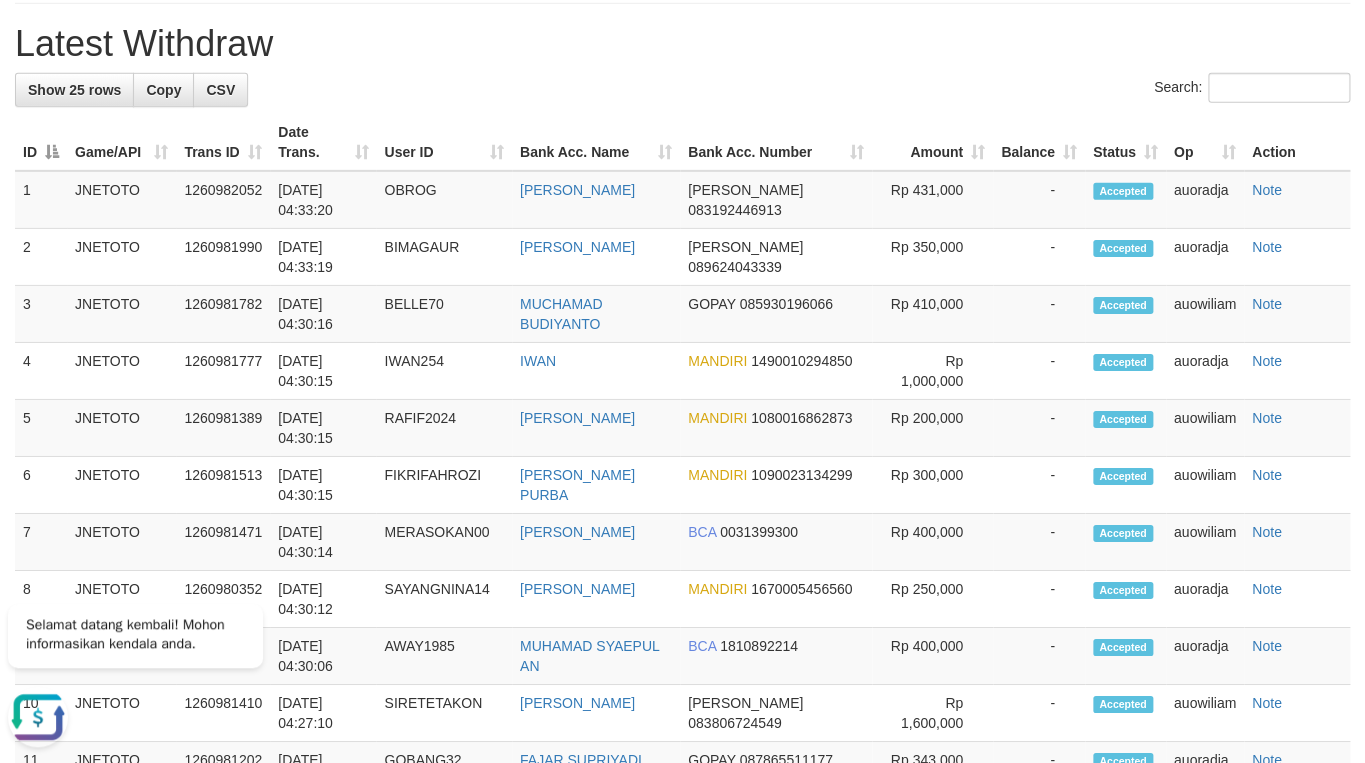 click on "Next" at bounding box center [1322, -41] 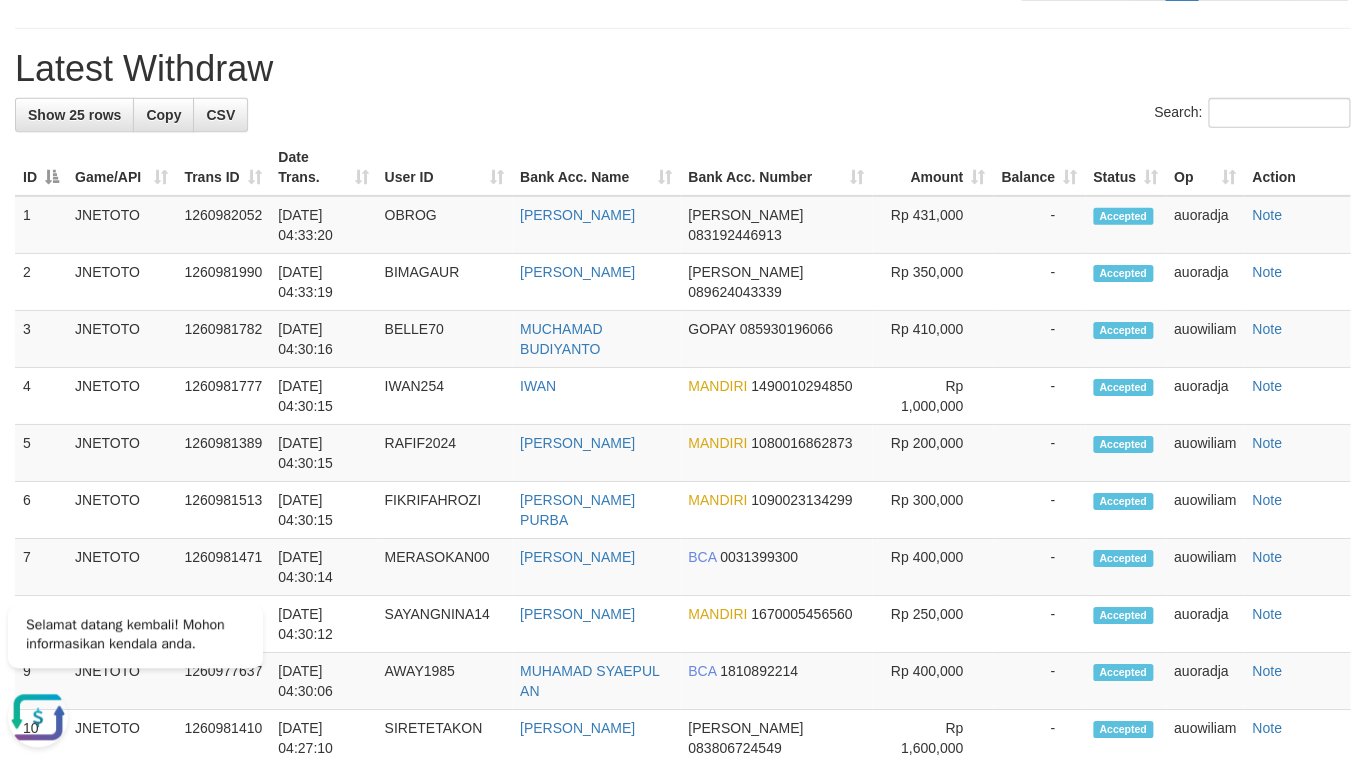 click on "2" at bounding box center [1148, -16] 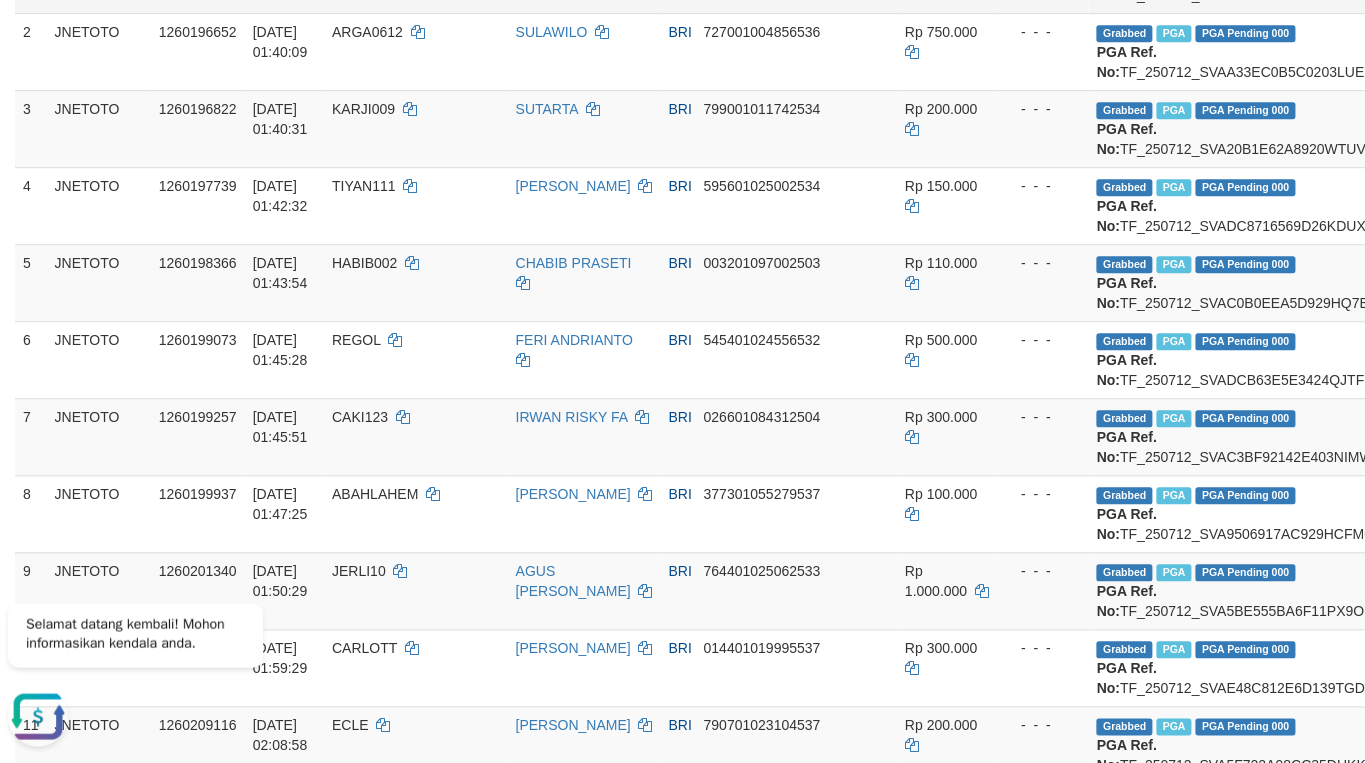 scroll, scrollTop: 0, scrollLeft: 0, axis: both 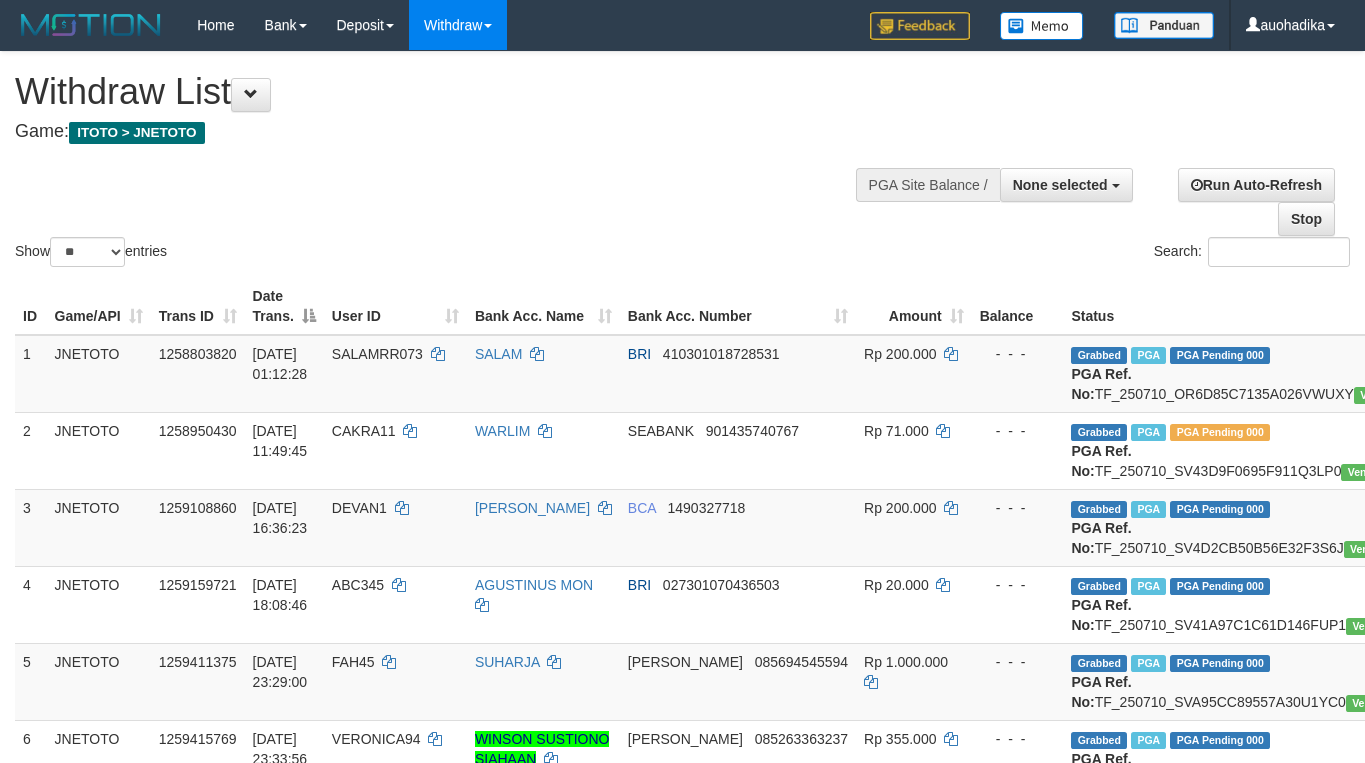 select 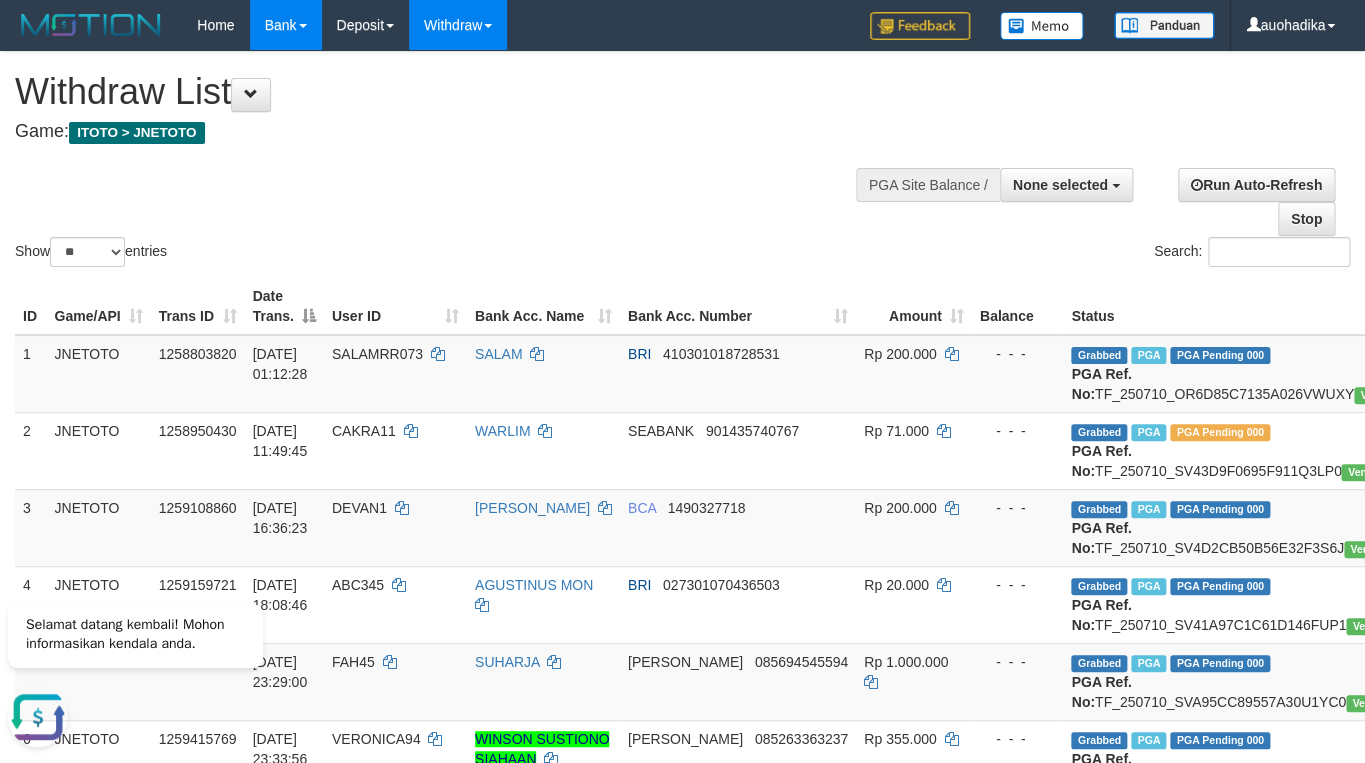 scroll, scrollTop: 0, scrollLeft: 0, axis: both 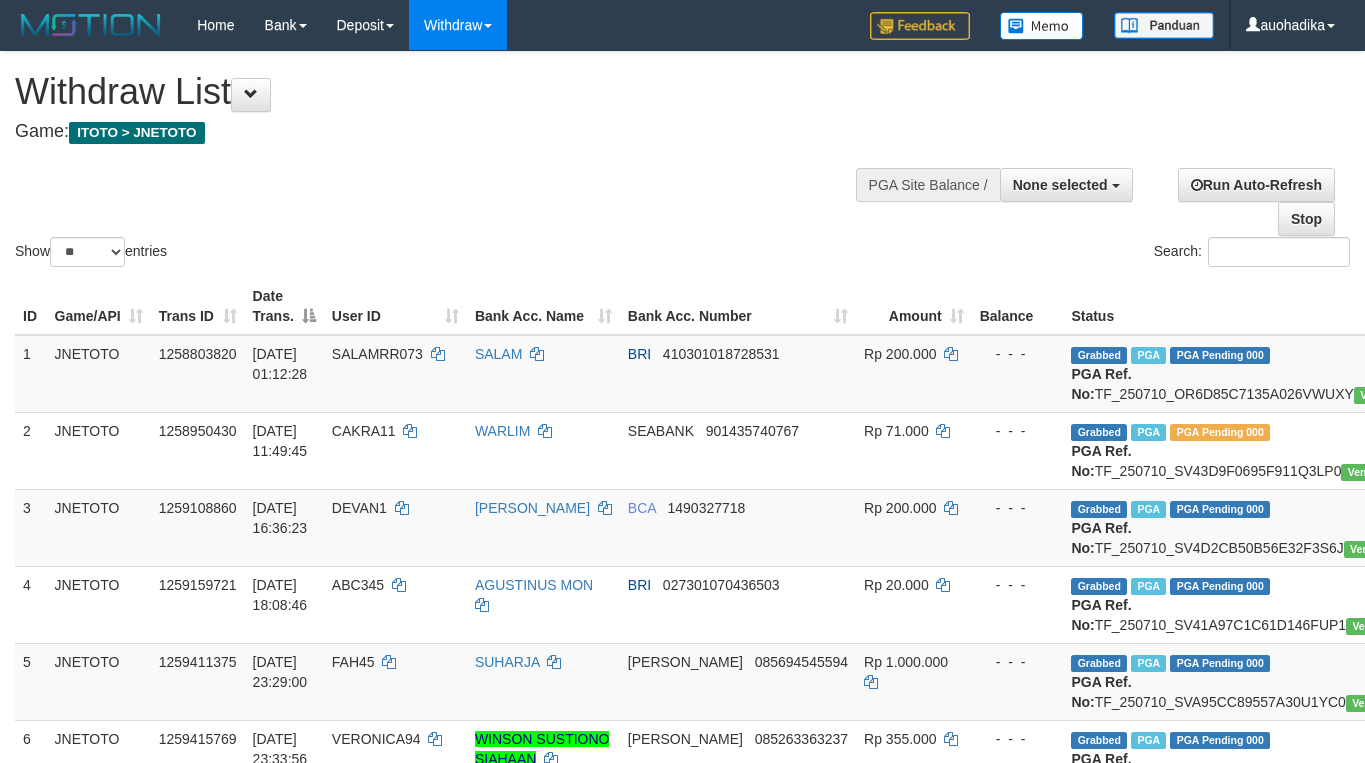 select 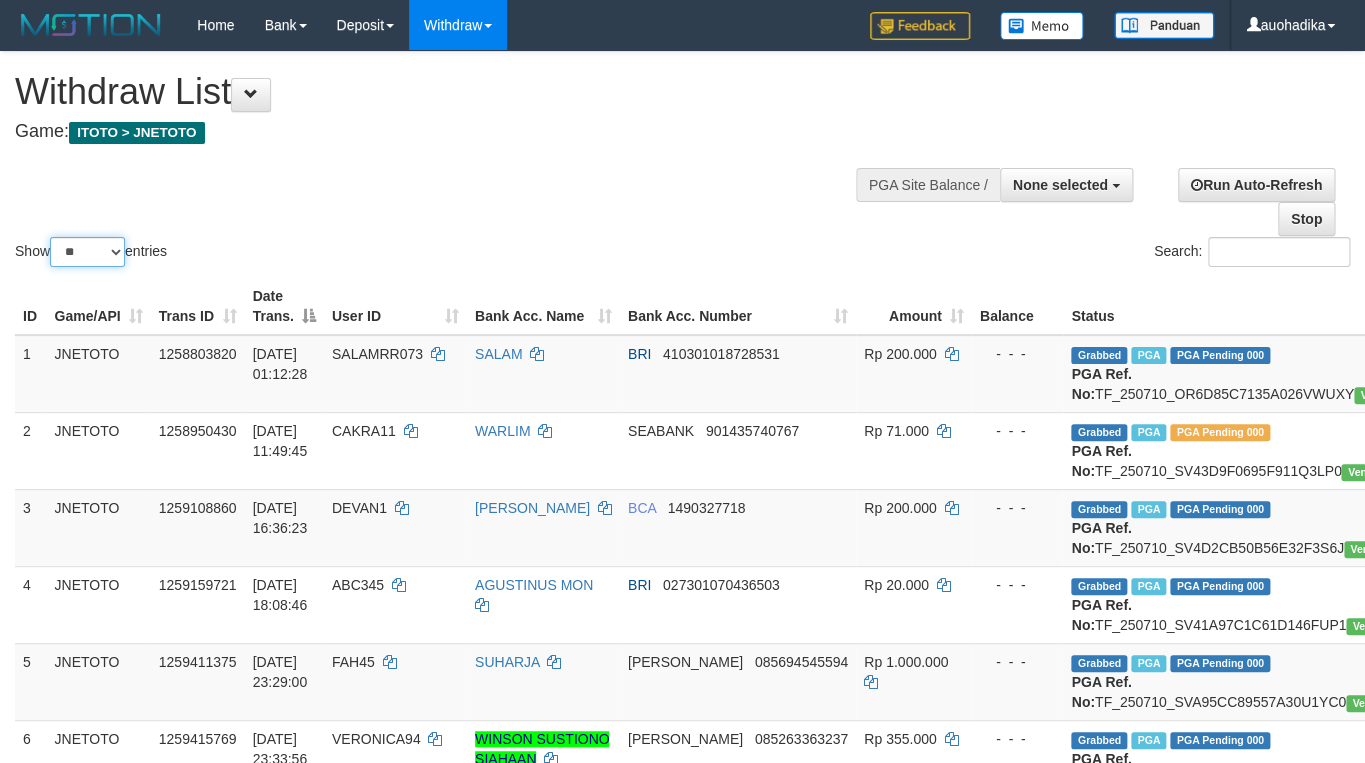 click on "** ** ** ***" at bounding box center (87, 252) 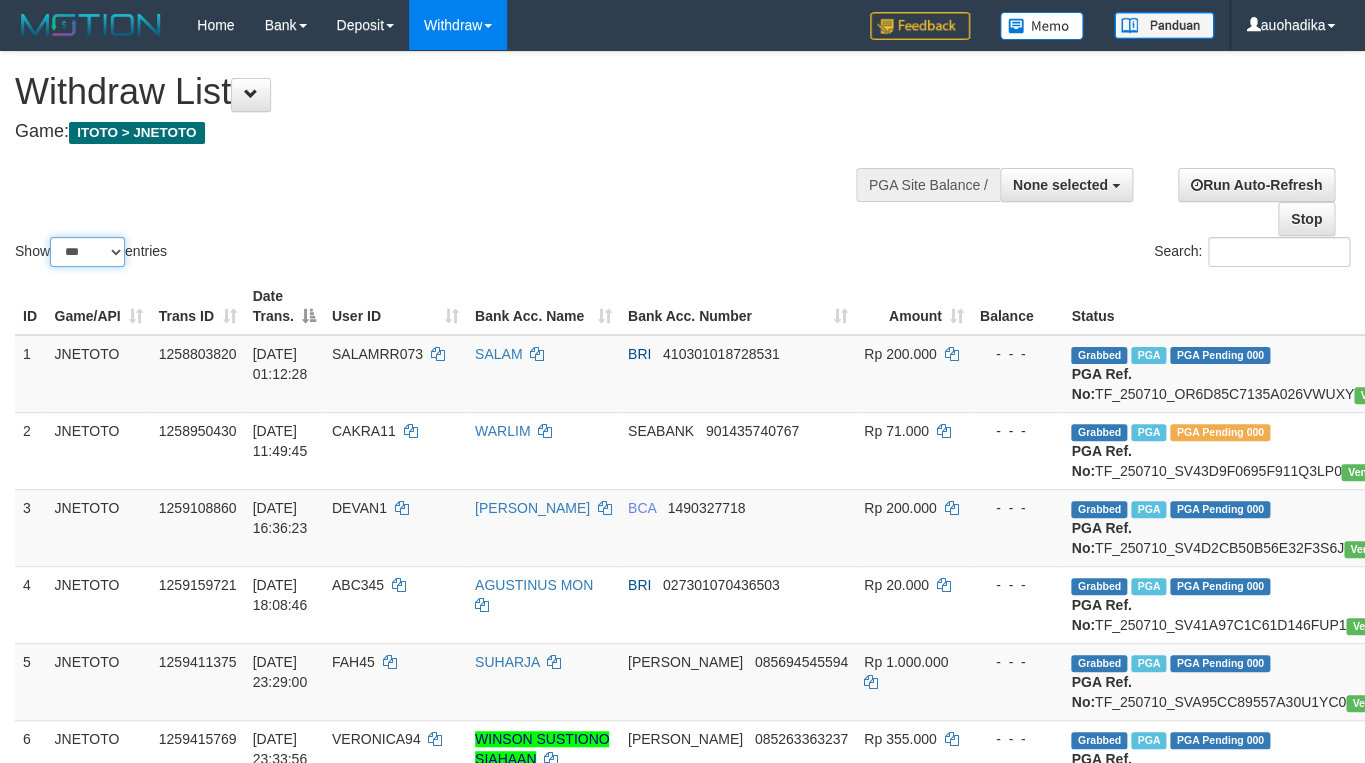 click on "***" at bounding box center [0, 0] 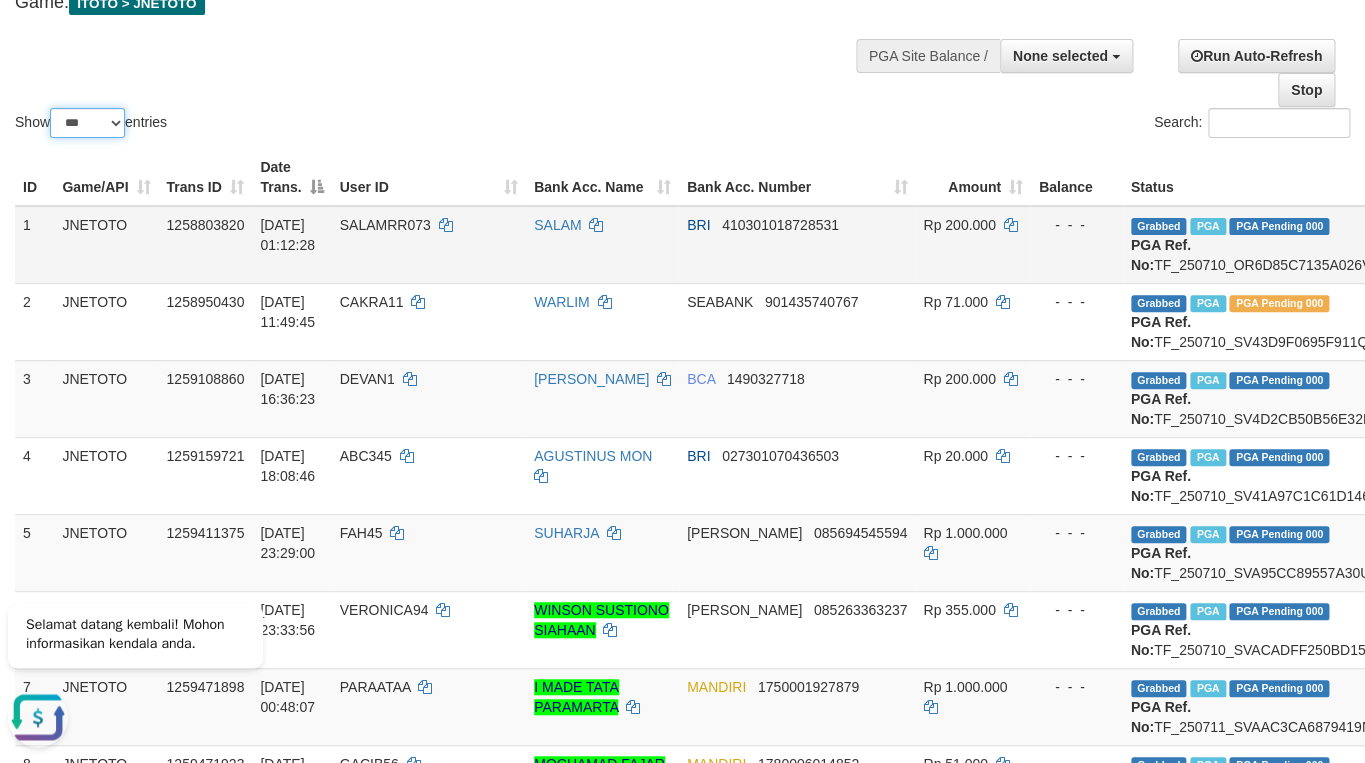 scroll, scrollTop: 137, scrollLeft: 0, axis: vertical 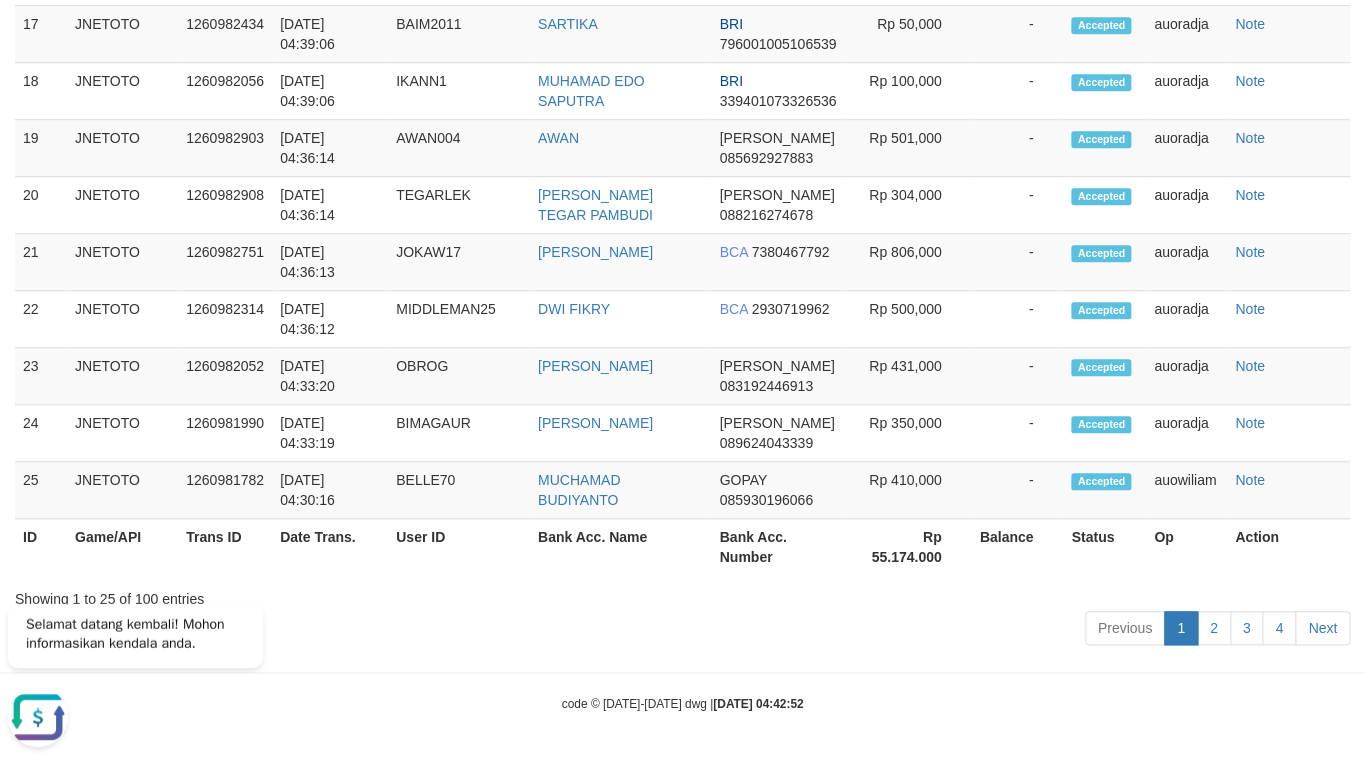 drag, startPoint x: 1108, startPoint y: 287, endPoint x: 1150, endPoint y: 397, distance: 117.74549 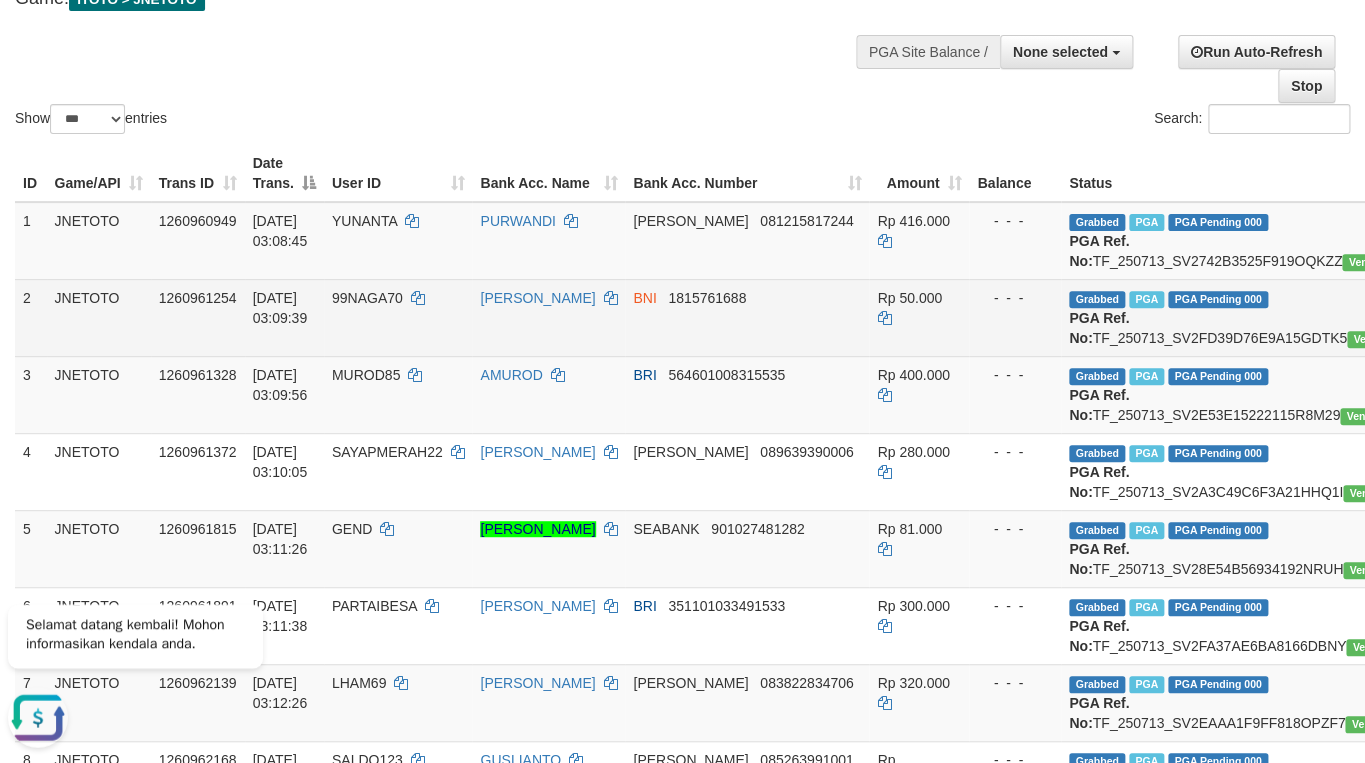 scroll, scrollTop: 137, scrollLeft: 0, axis: vertical 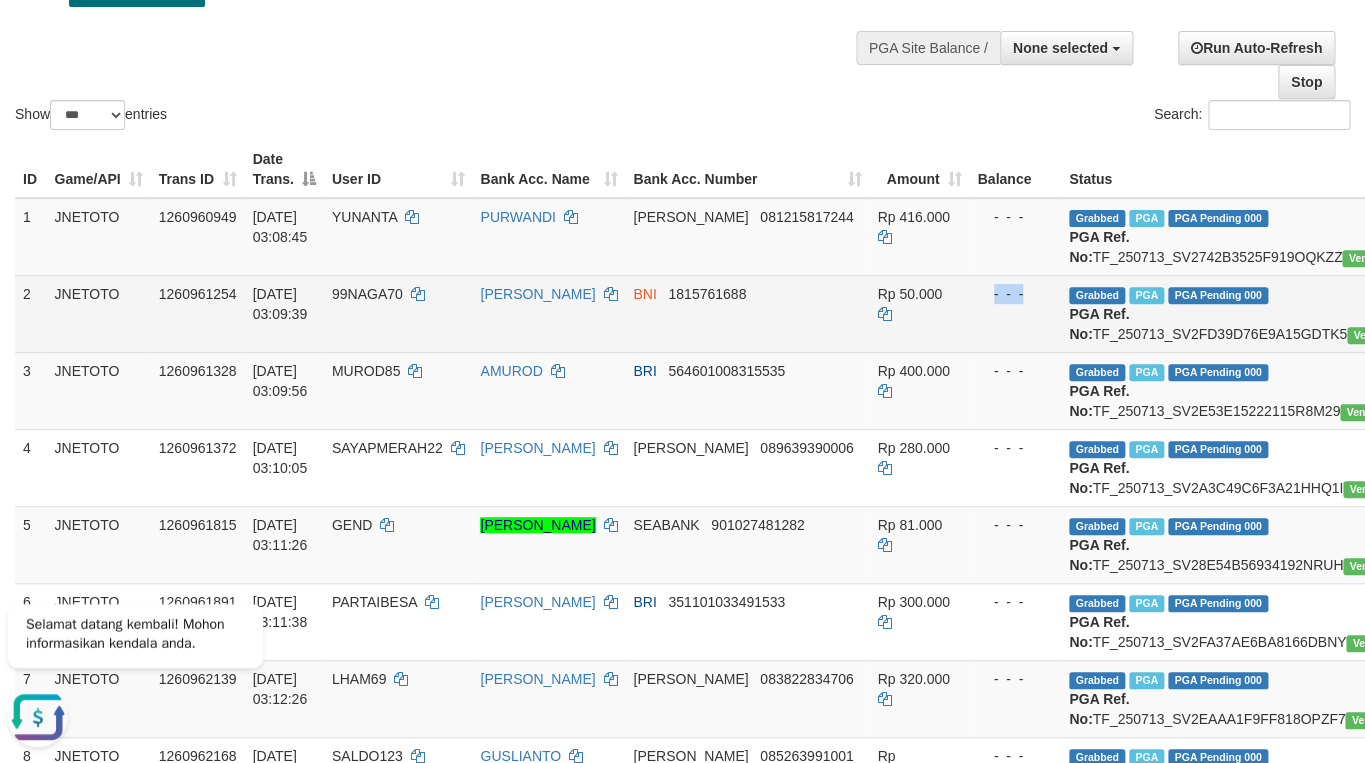 drag, startPoint x: 1095, startPoint y: 188, endPoint x: 1101, endPoint y: 318, distance: 130.13838 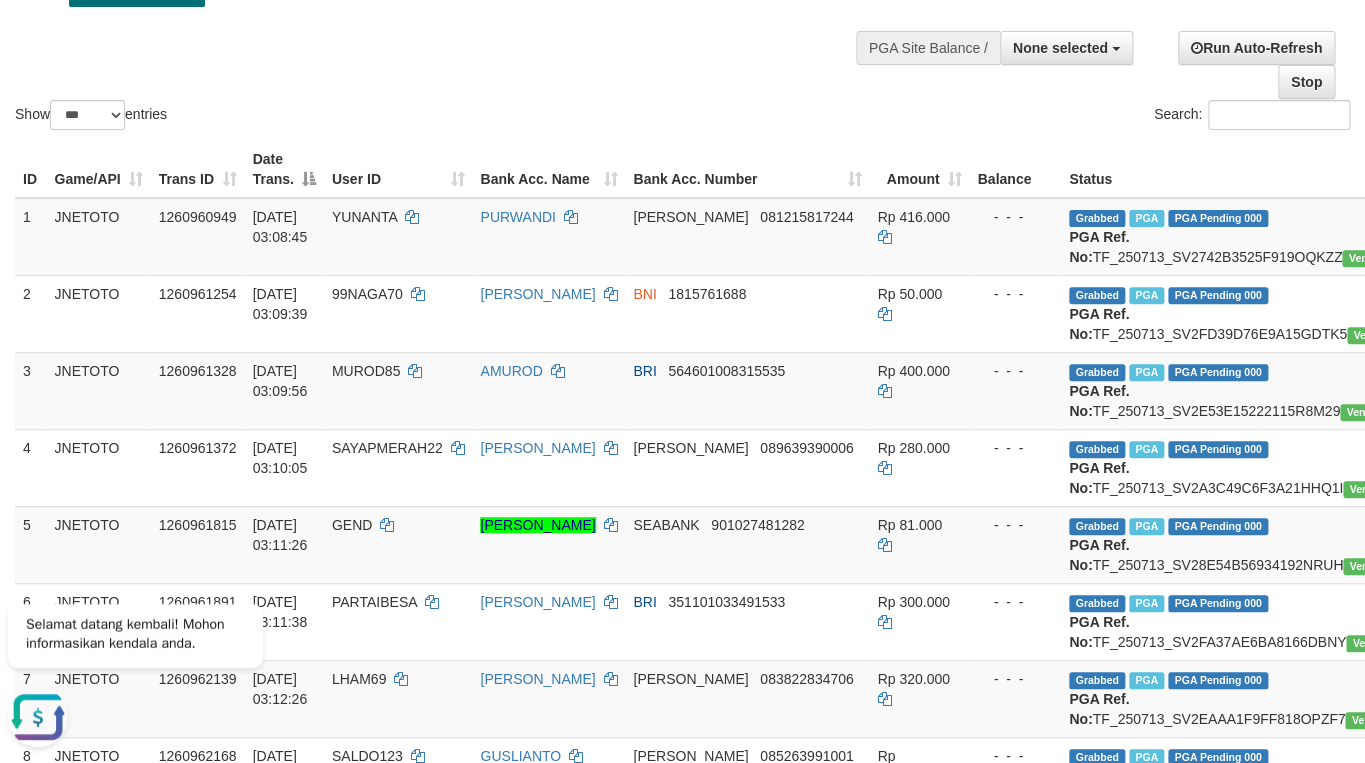 click on "Search:" at bounding box center (1024, 117) 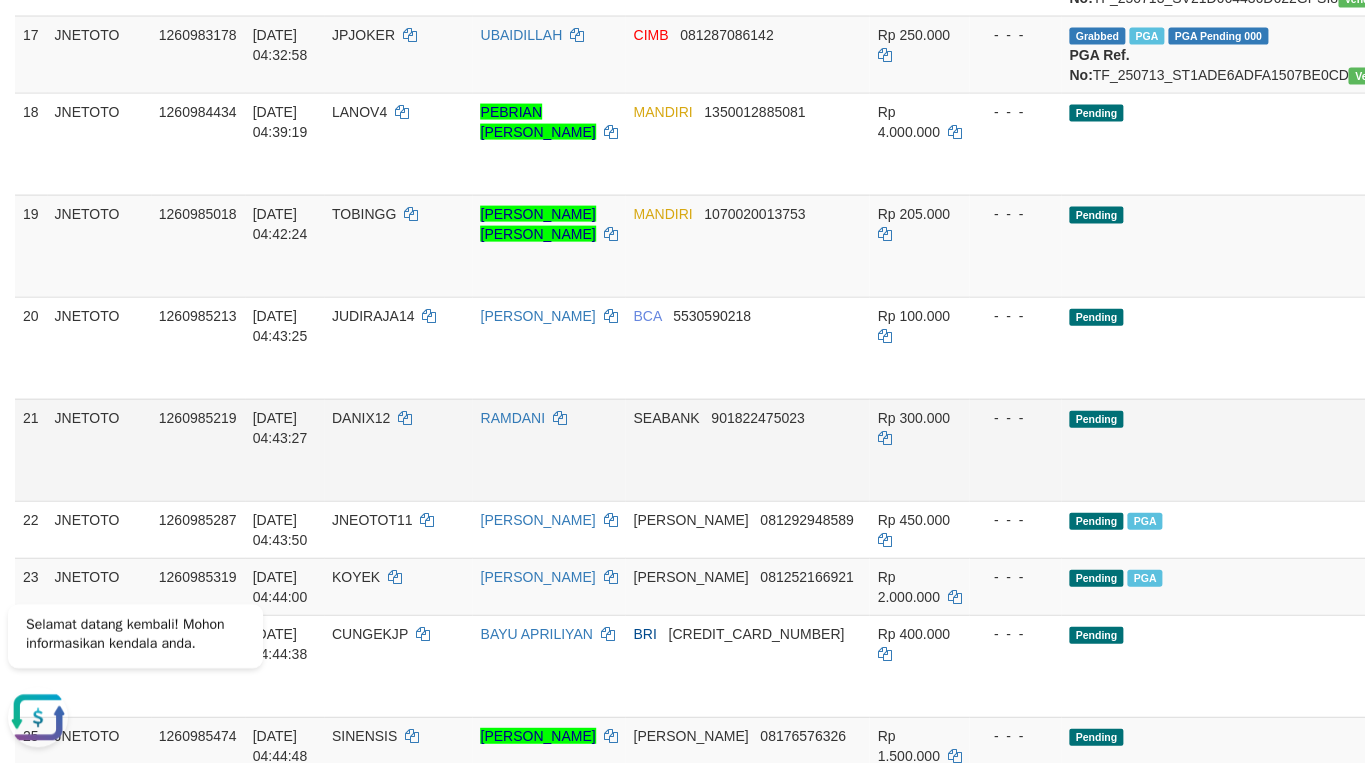 scroll, scrollTop: 1632, scrollLeft: 0, axis: vertical 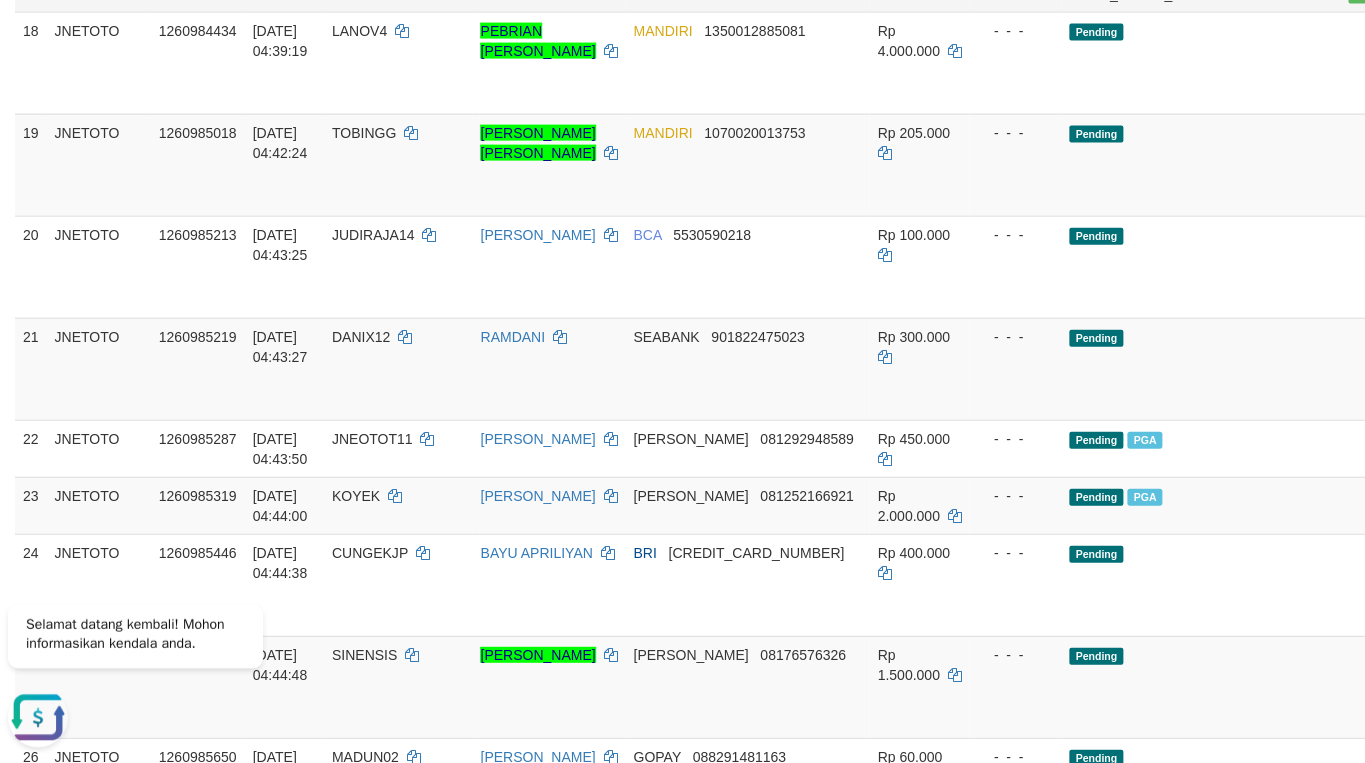 drag, startPoint x: 1117, startPoint y: 275, endPoint x: 1094, endPoint y: 351, distance: 79.40403 